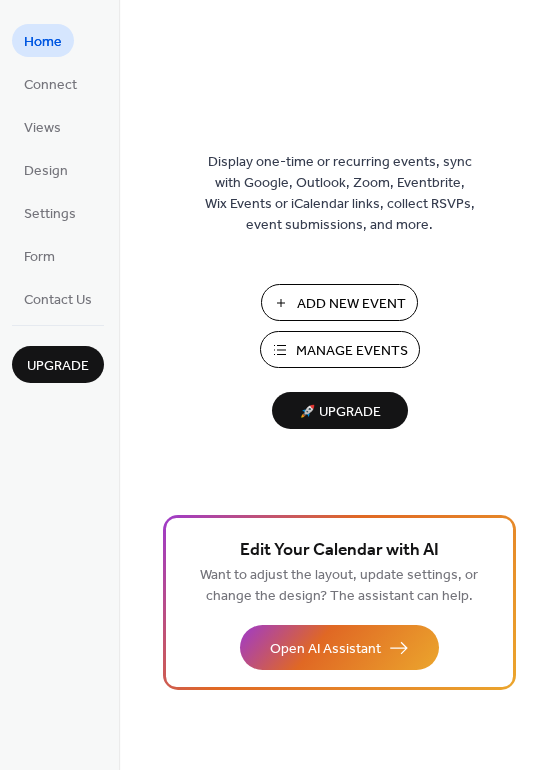 scroll, scrollTop: 0, scrollLeft: 0, axis: both 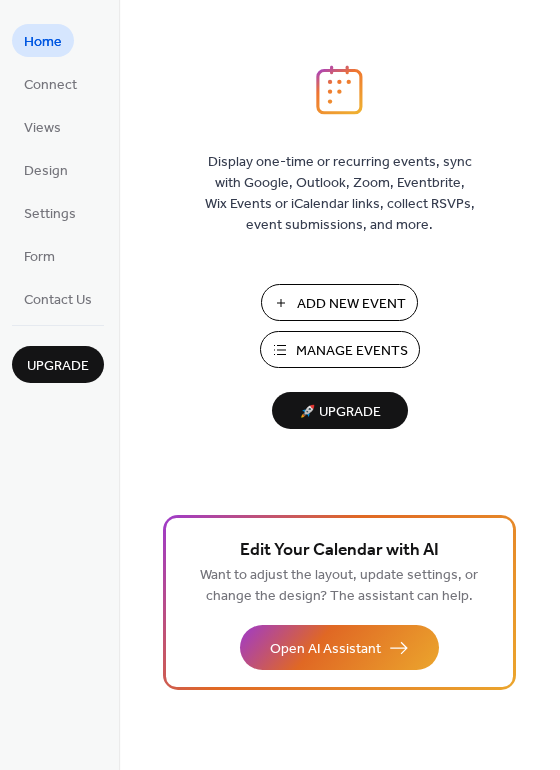 click on "Manage Events" at bounding box center [352, 351] 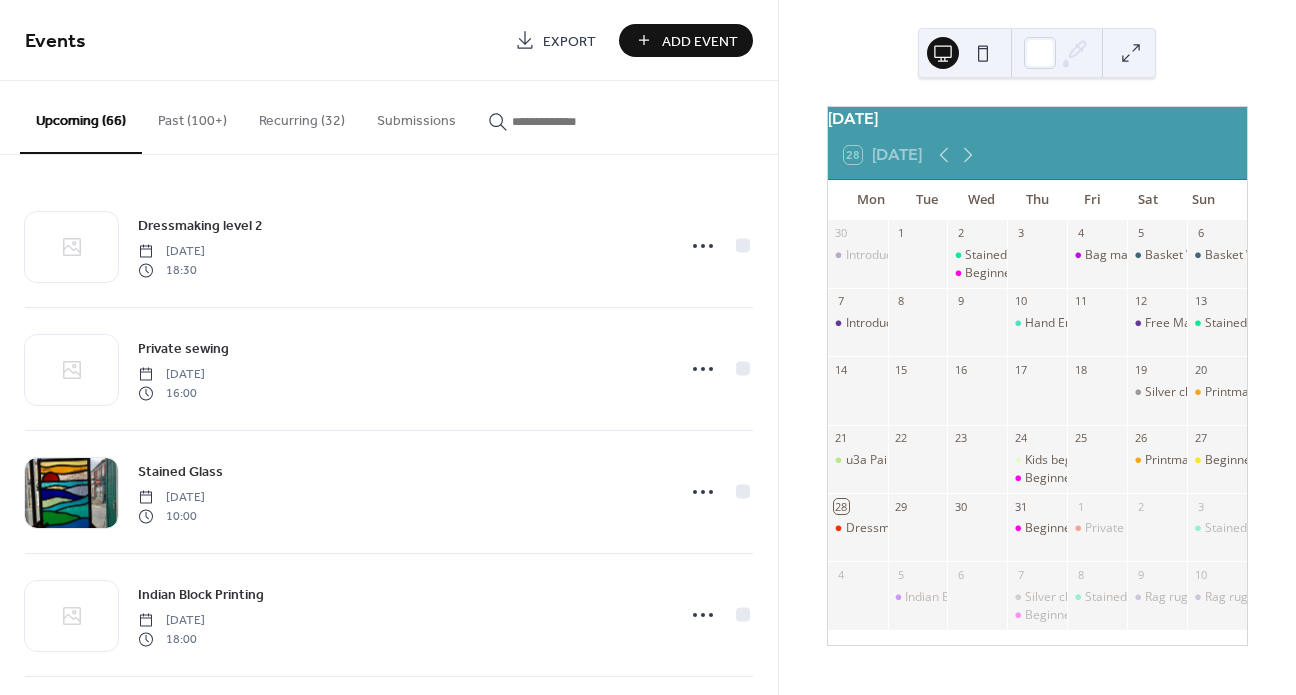 scroll, scrollTop: 0, scrollLeft: 0, axis: both 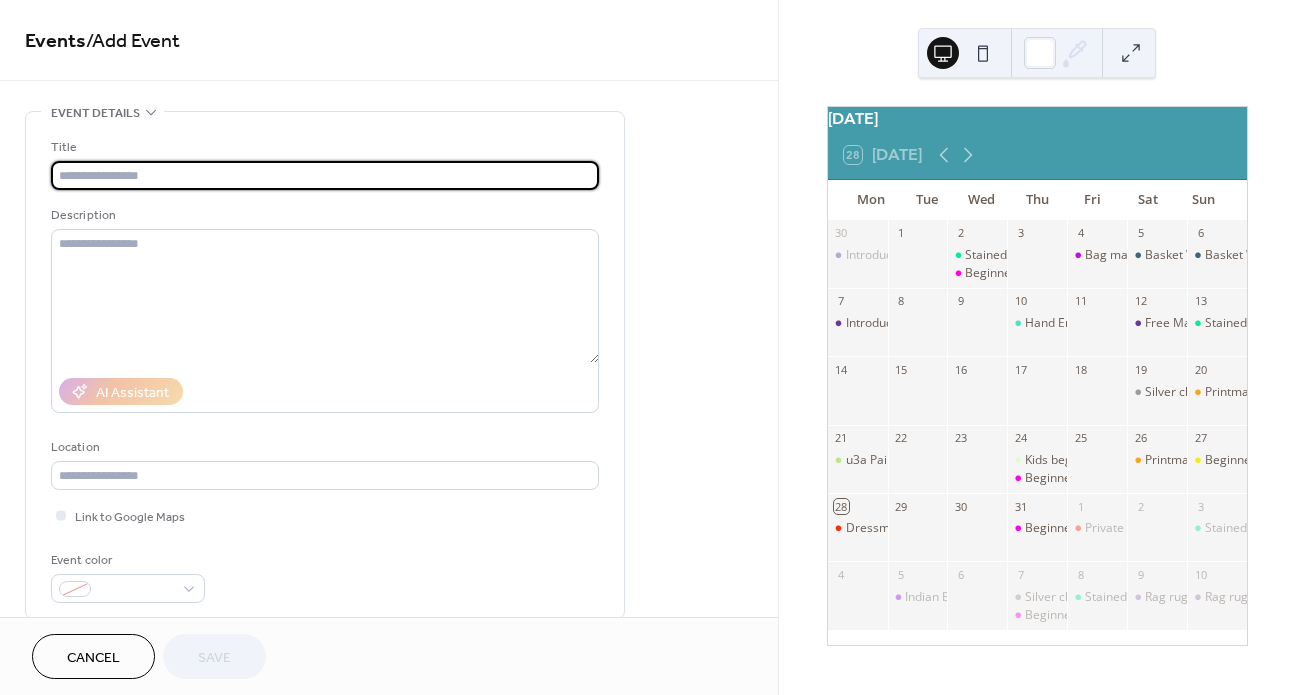 click at bounding box center (325, 175) 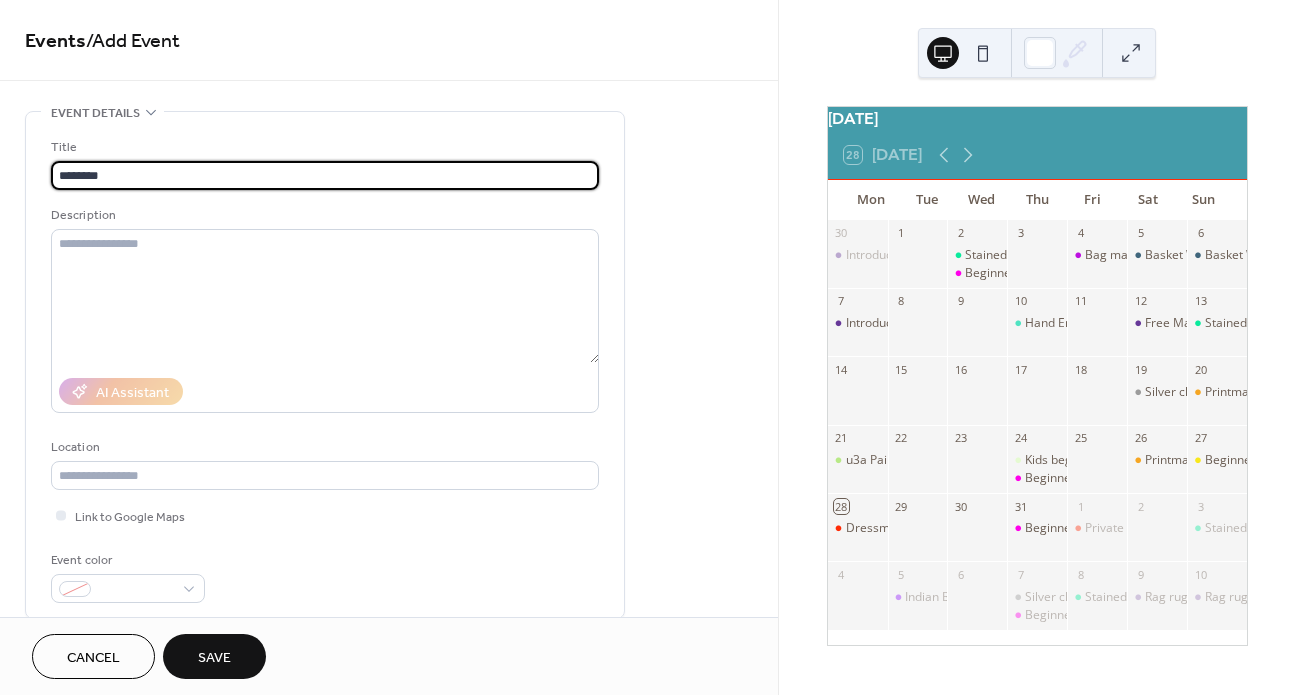 drag, startPoint x: 178, startPoint y: 183, endPoint x: 9, endPoint y: 182, distance: 169.00296 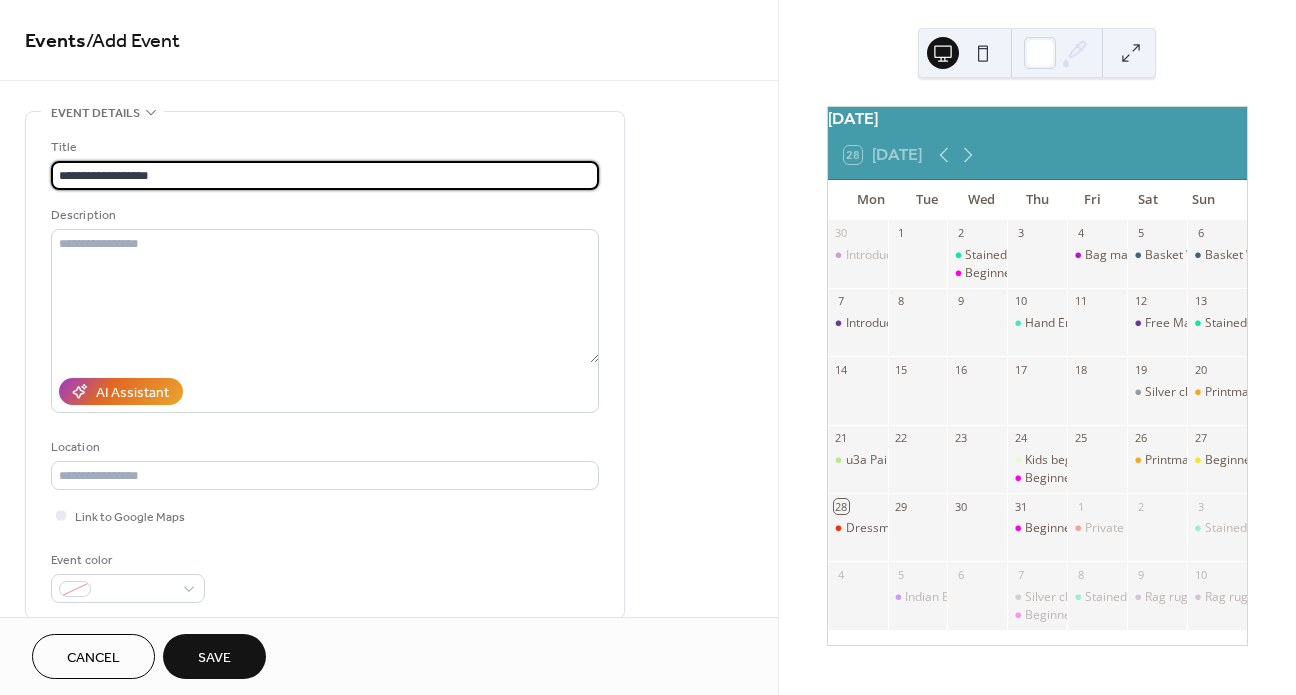 click on "**********" at bounding box center [325, 175] 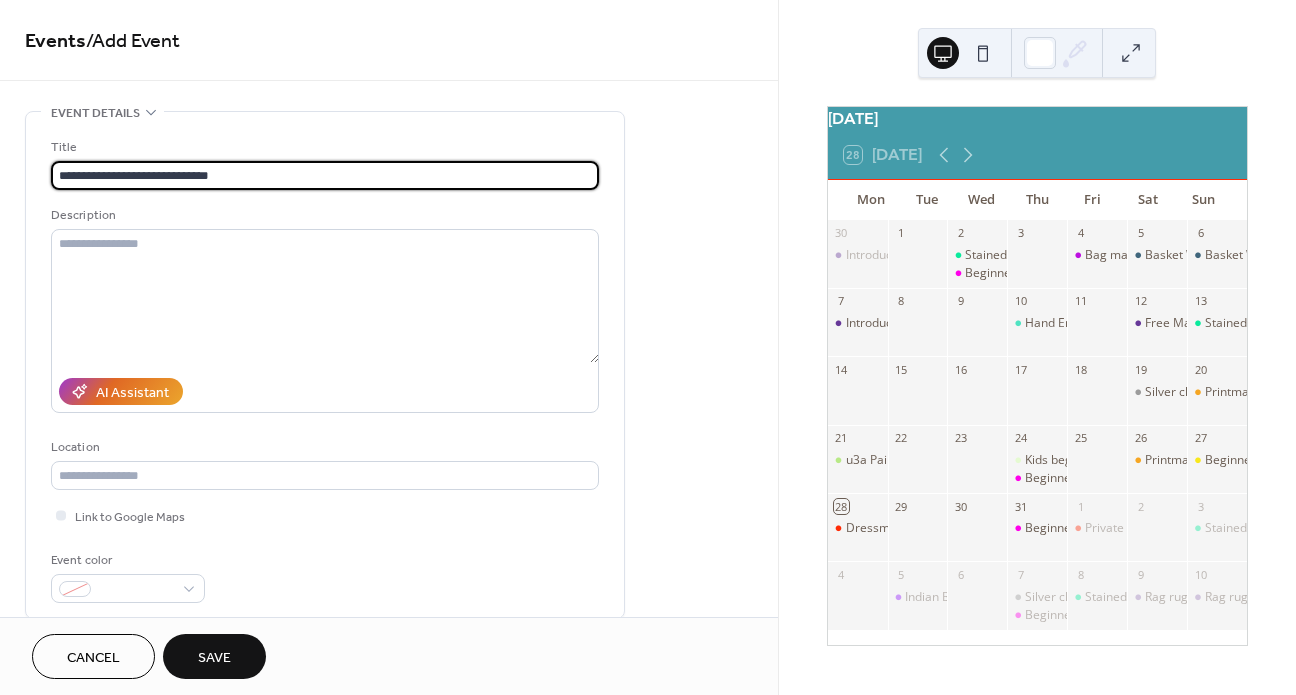 click on "**********" at bounding box center [325, 175] 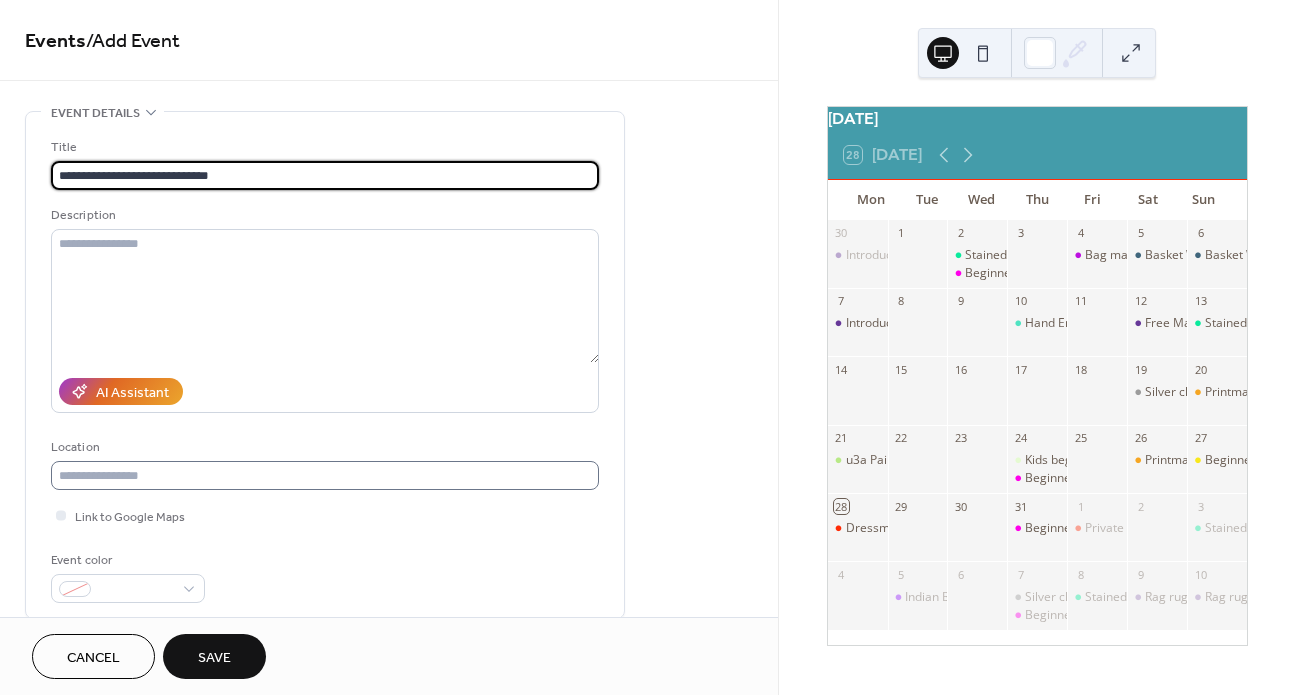 scroll, scrollTop: 249, scrollLeft: 0, axis: vertical 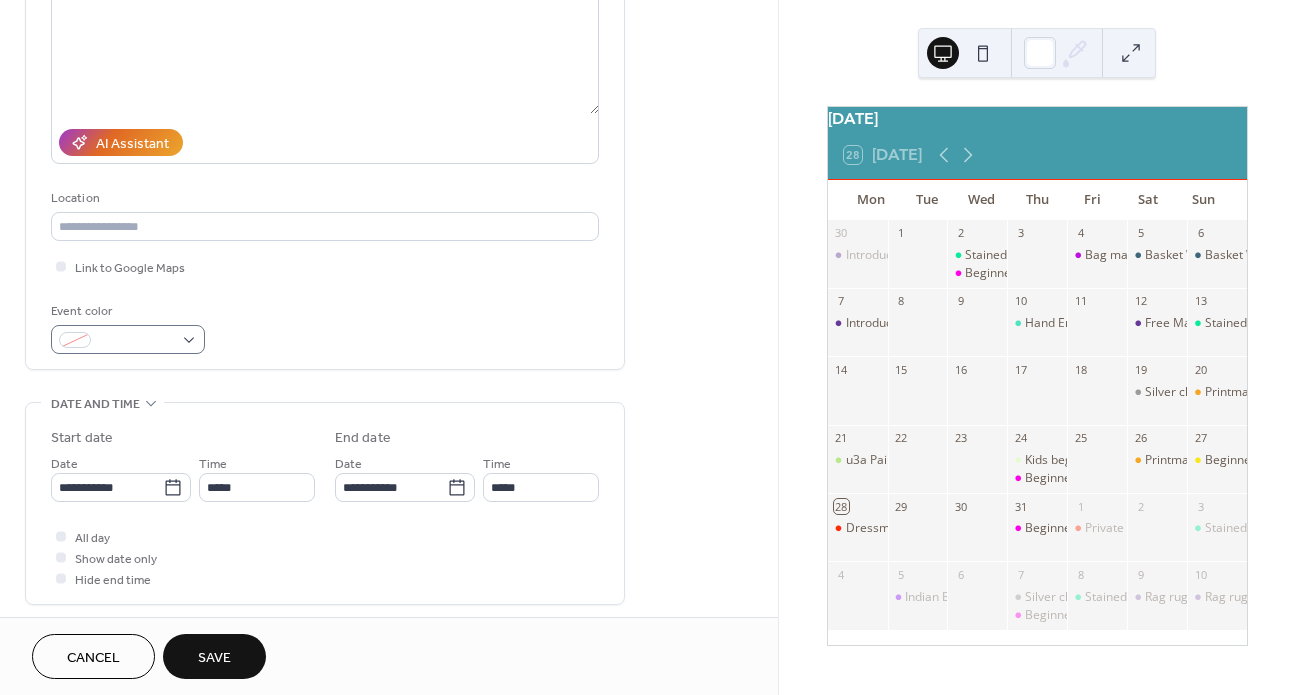 type on "**********" 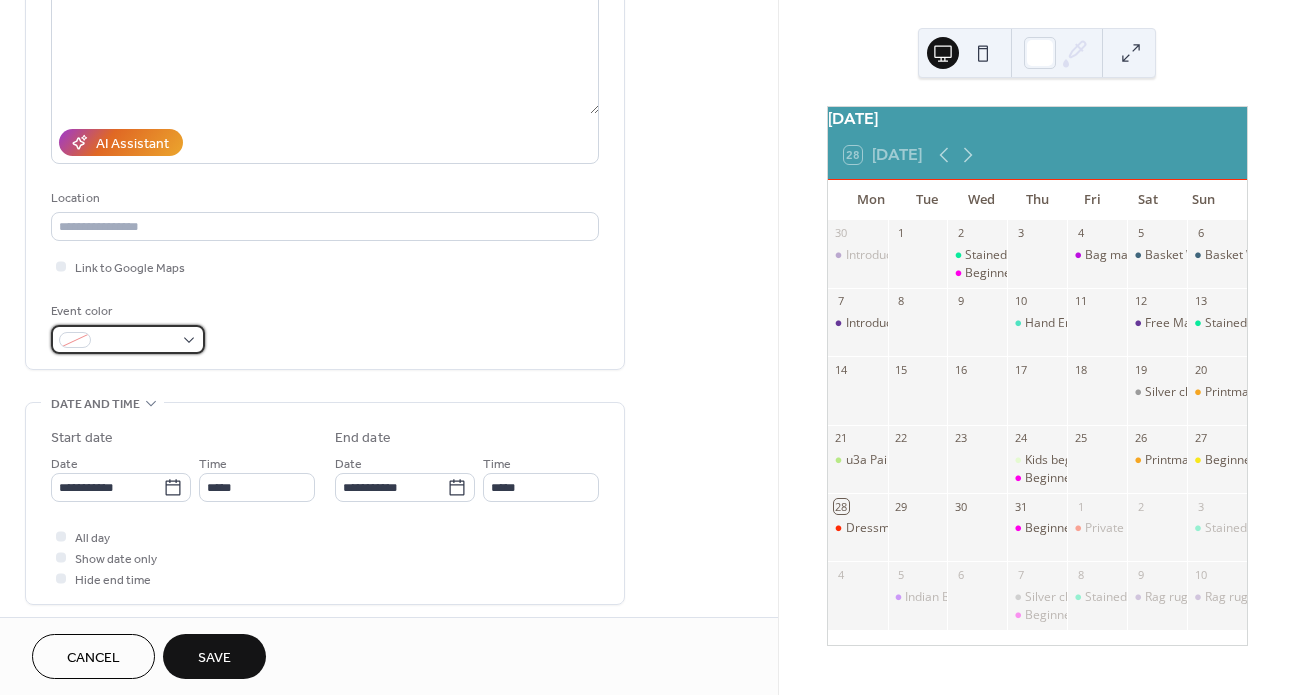 click at bounding box center (136, 341) 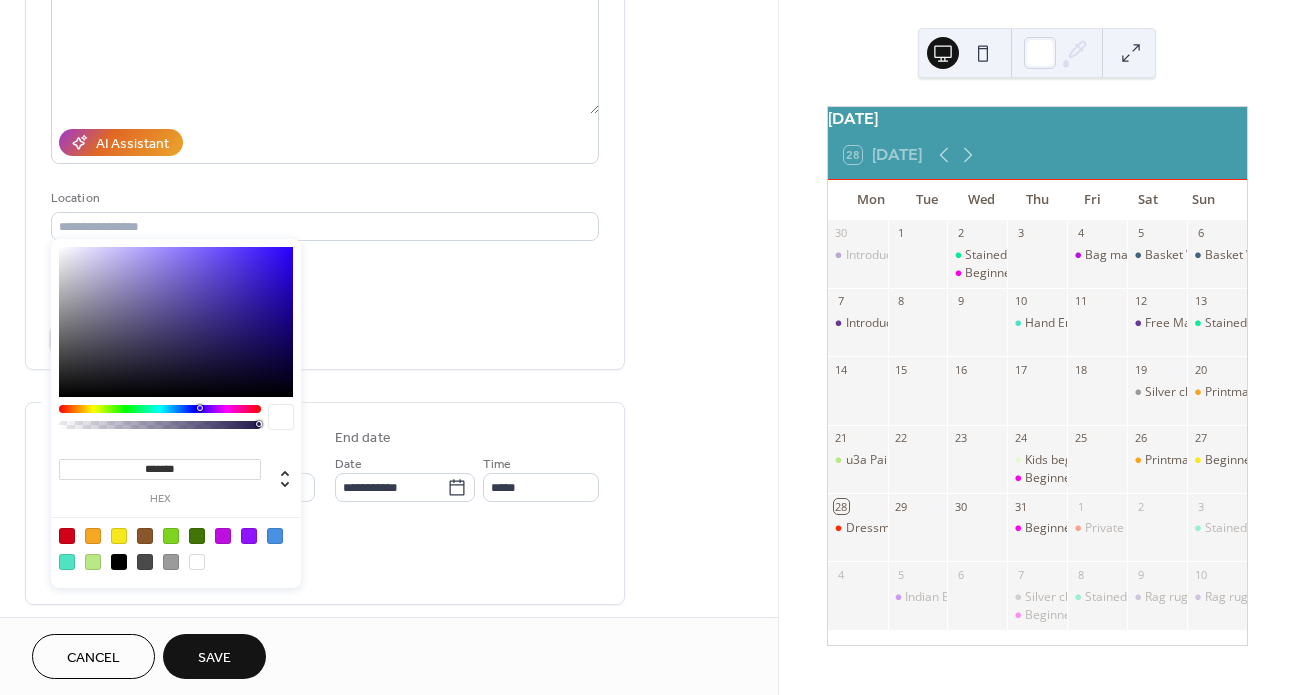 scroll, scrollTop: 372, scrollLeft: 0, axis: vertical 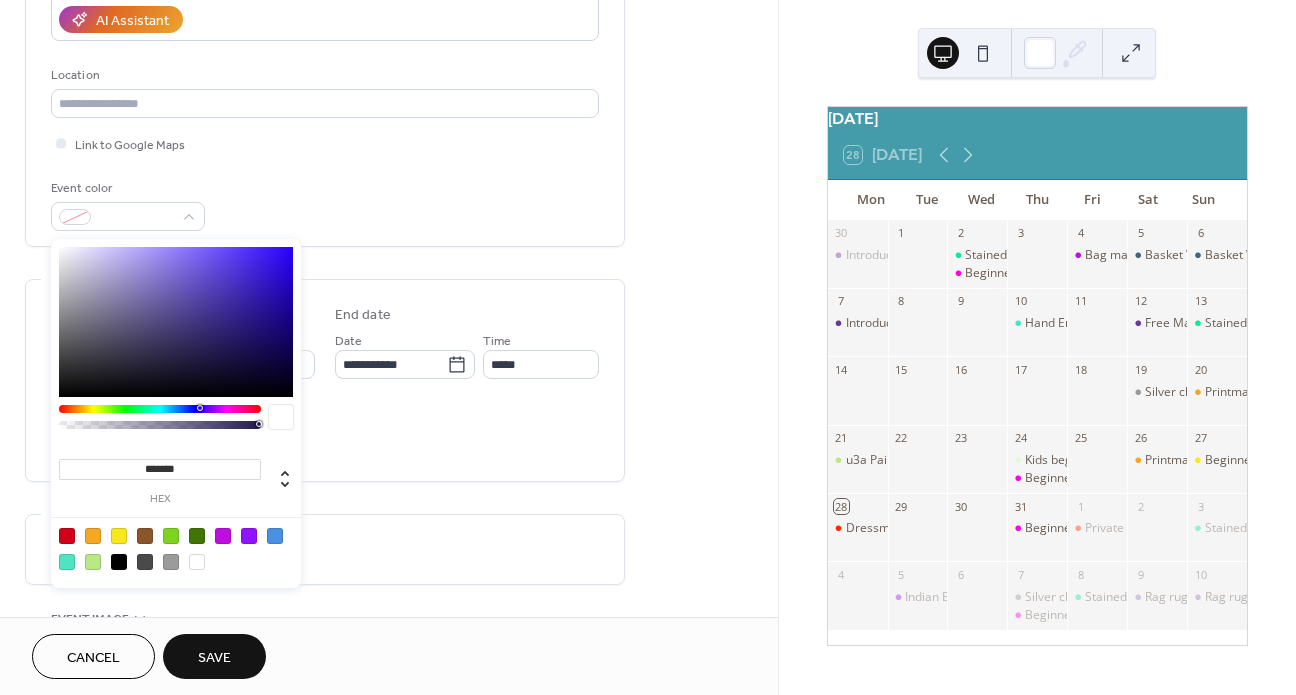 click at bounding box center (93, 562) 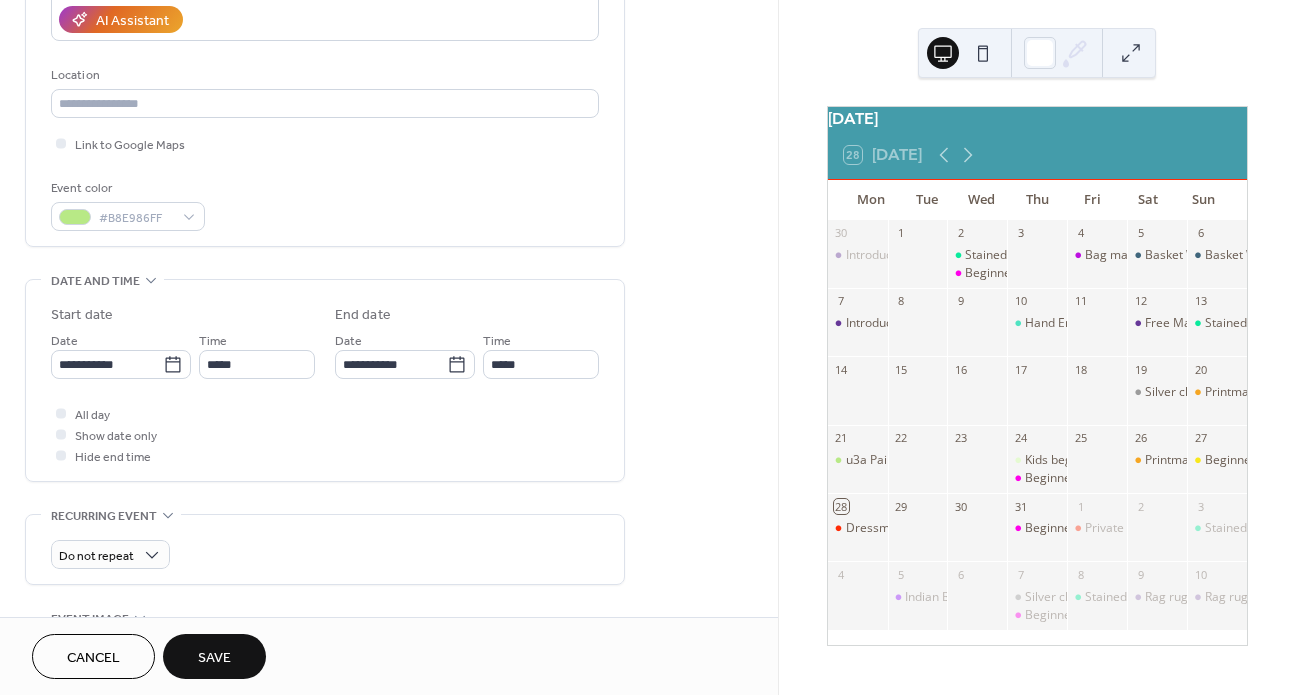 click on "All day Show date only Hide end time" at bounding box center (325, 434) 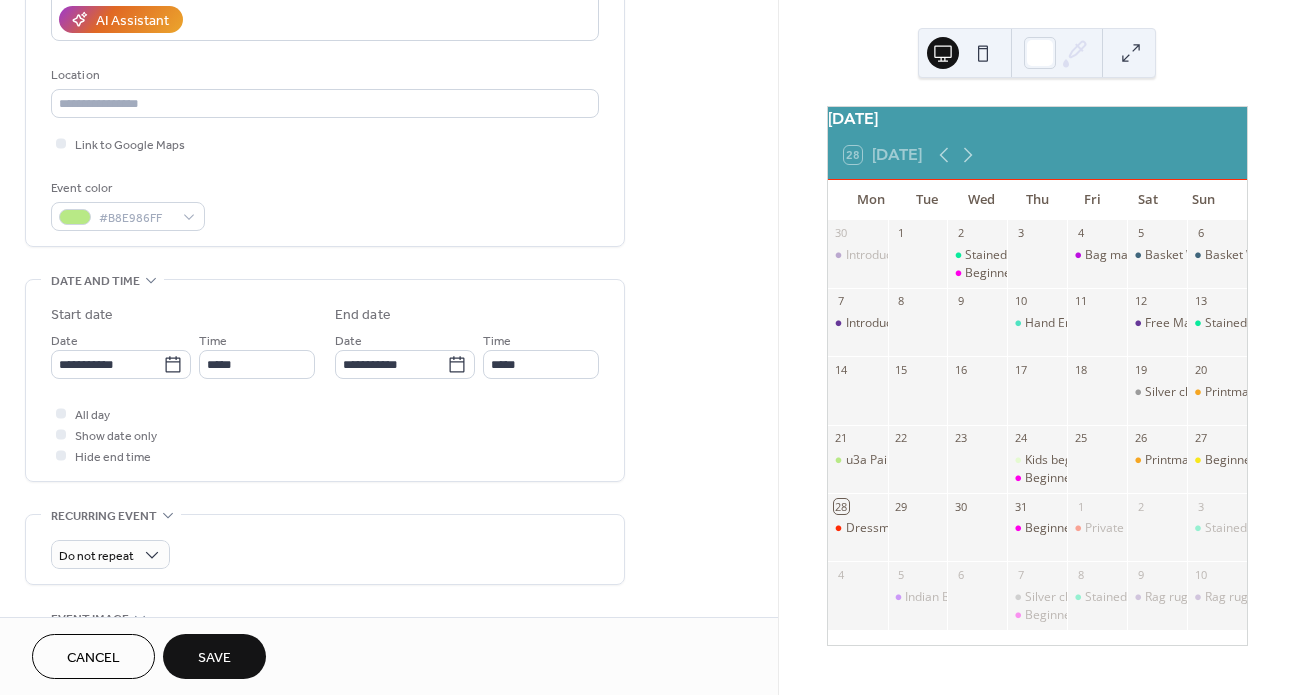 click on "Event color #B8E986FF" at bounding box center (325, 204) 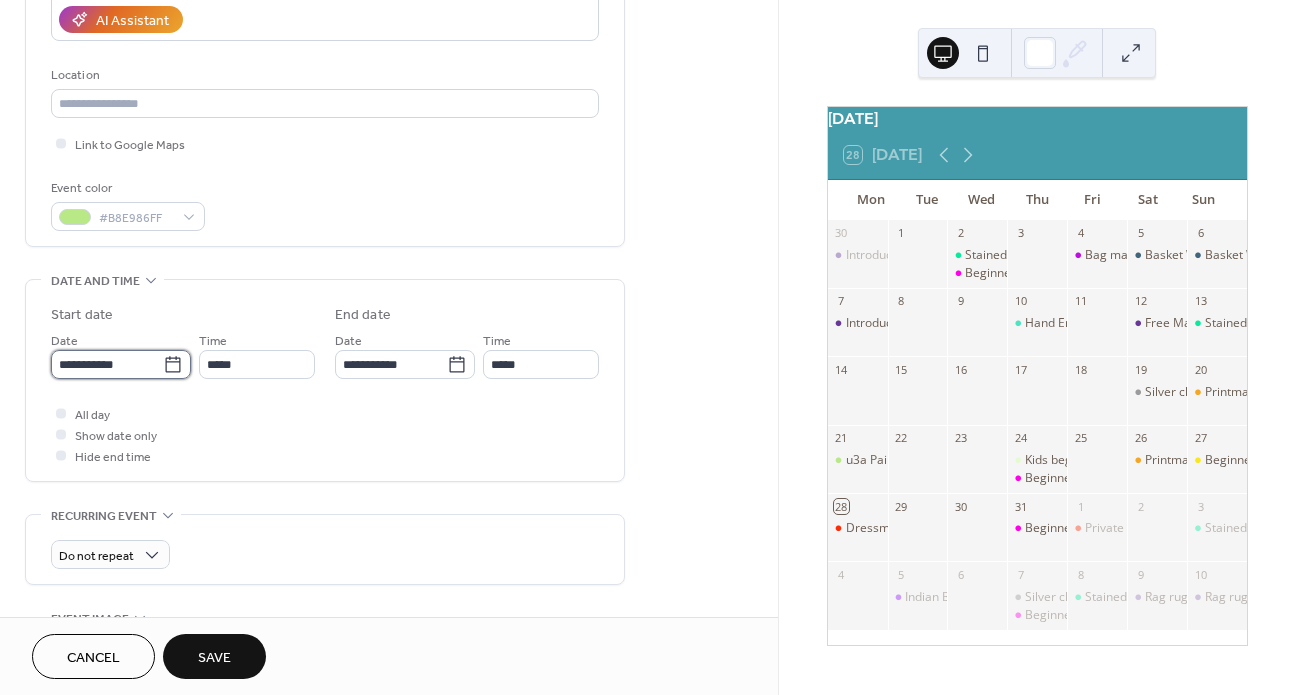 click on "**********" at bounding box center (107, 364) 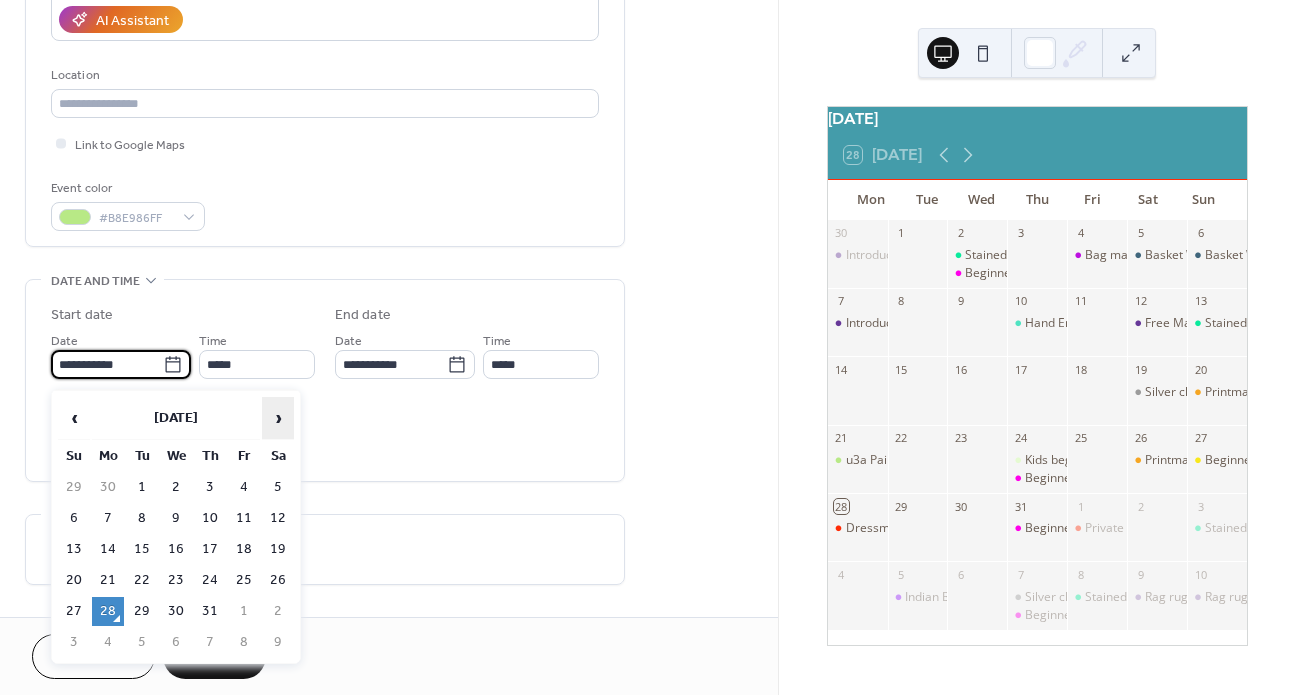 click on "›" at bounding box center (278, 418) 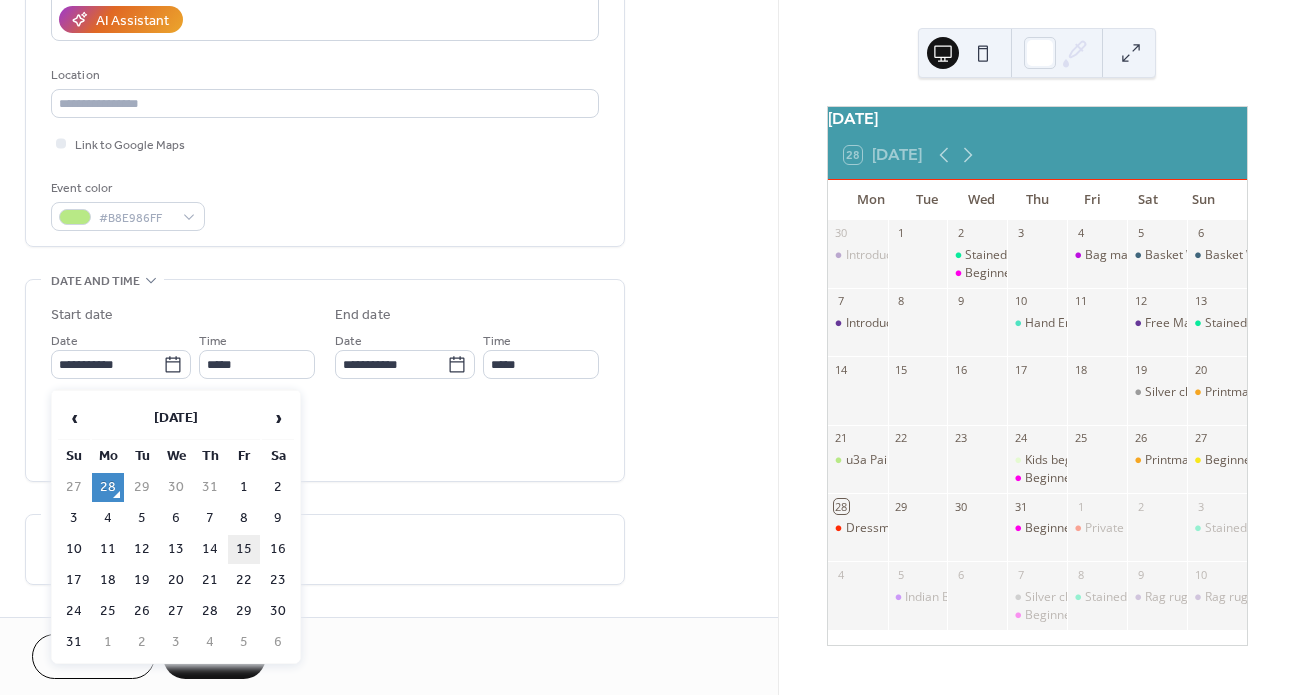 click on "15" at bounding box center (244, 549) 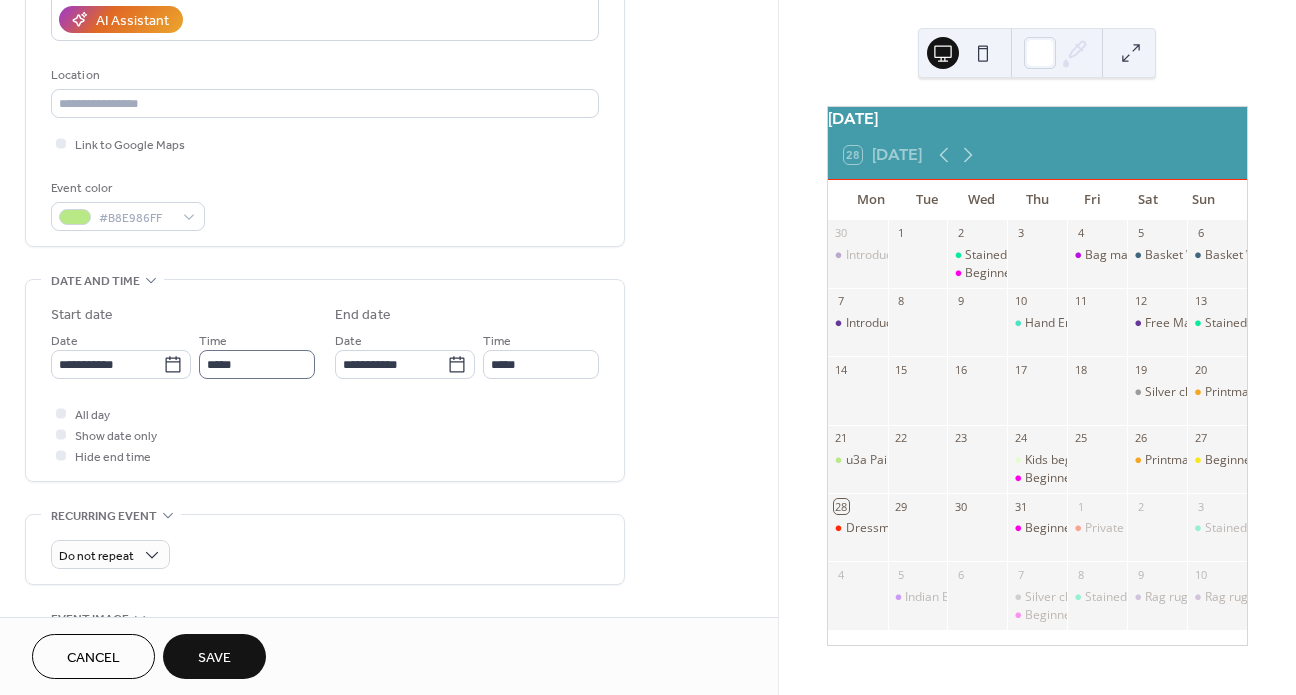 type on "**********" 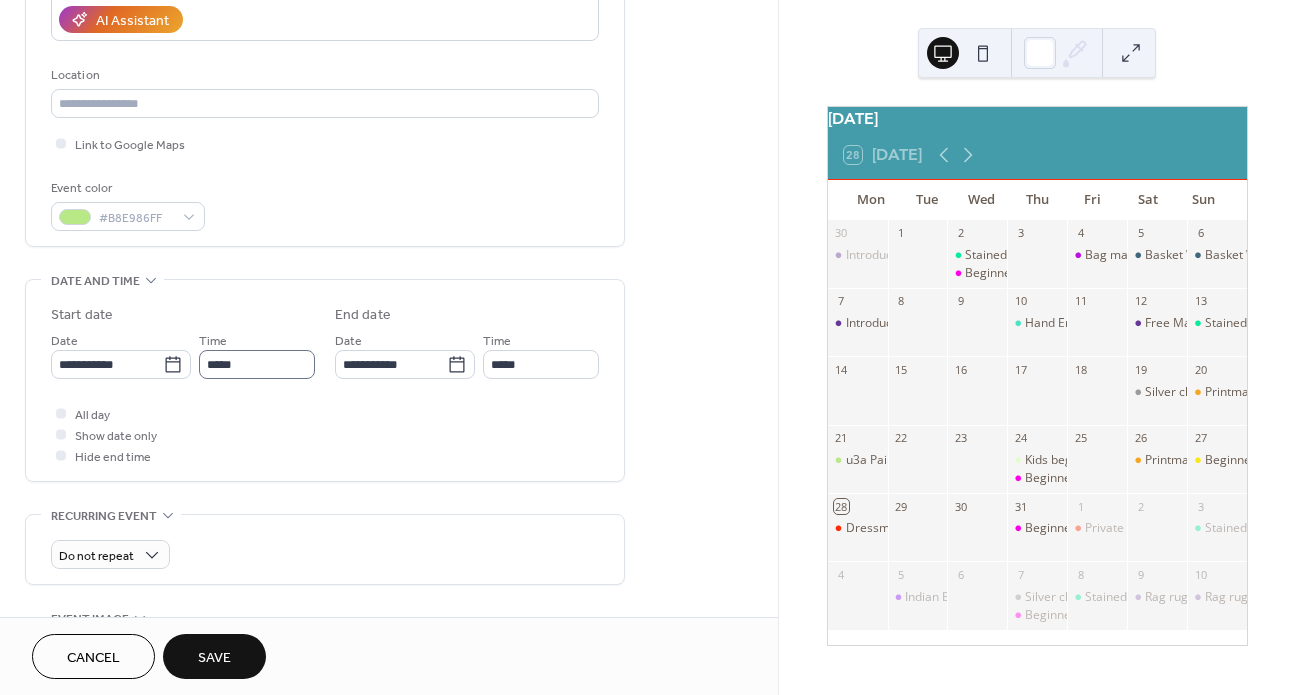 type on "**********" 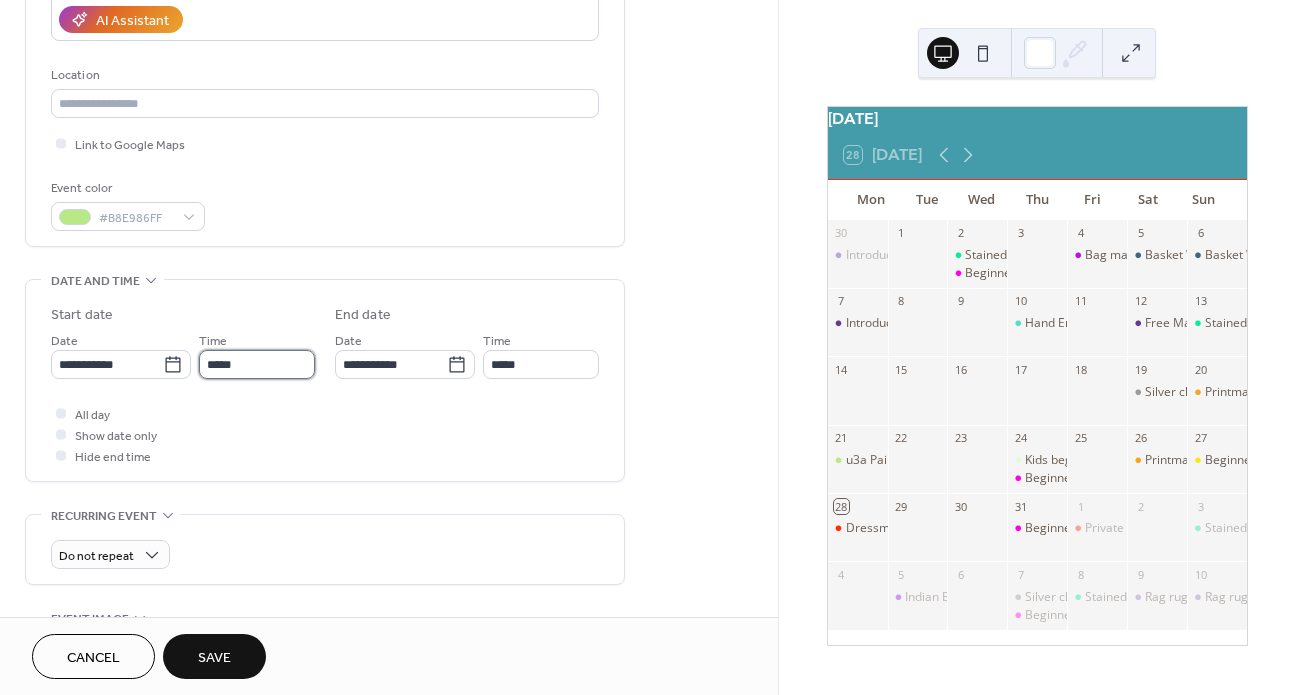 click on "*****" at bounding box center (257, 364) 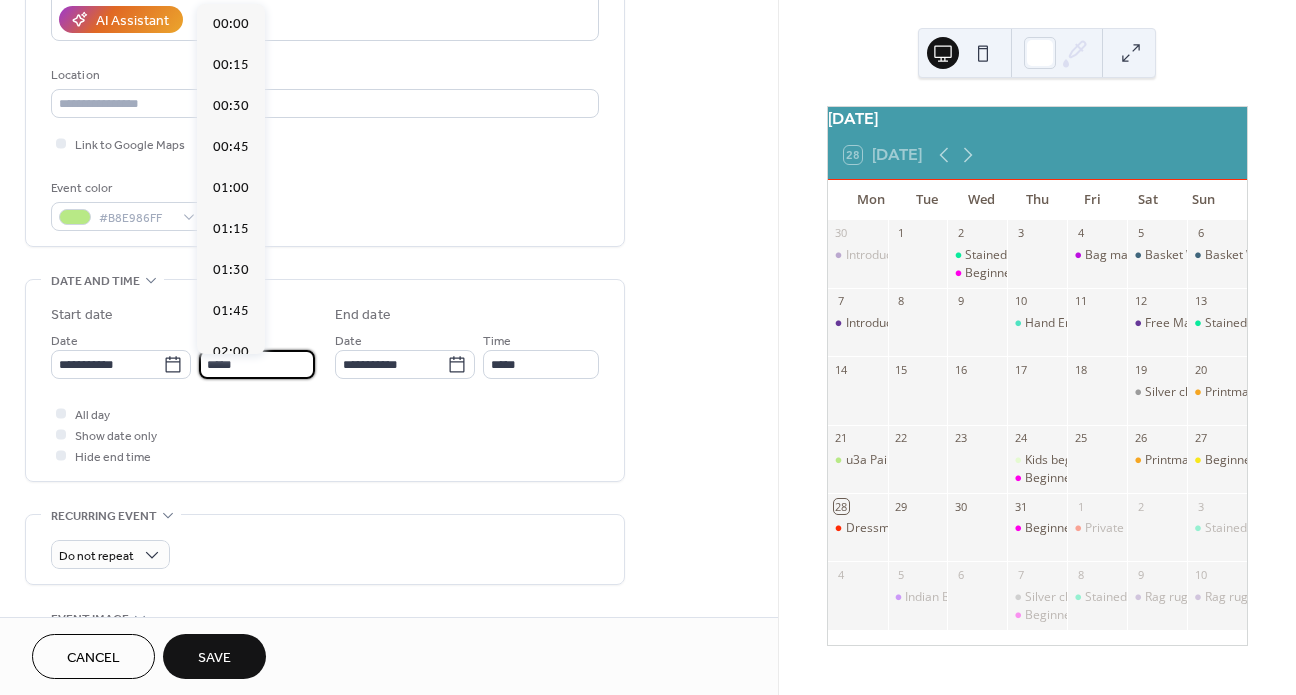 scroll, scrollTop: 718, scrollLeft: 0, axis: vertical 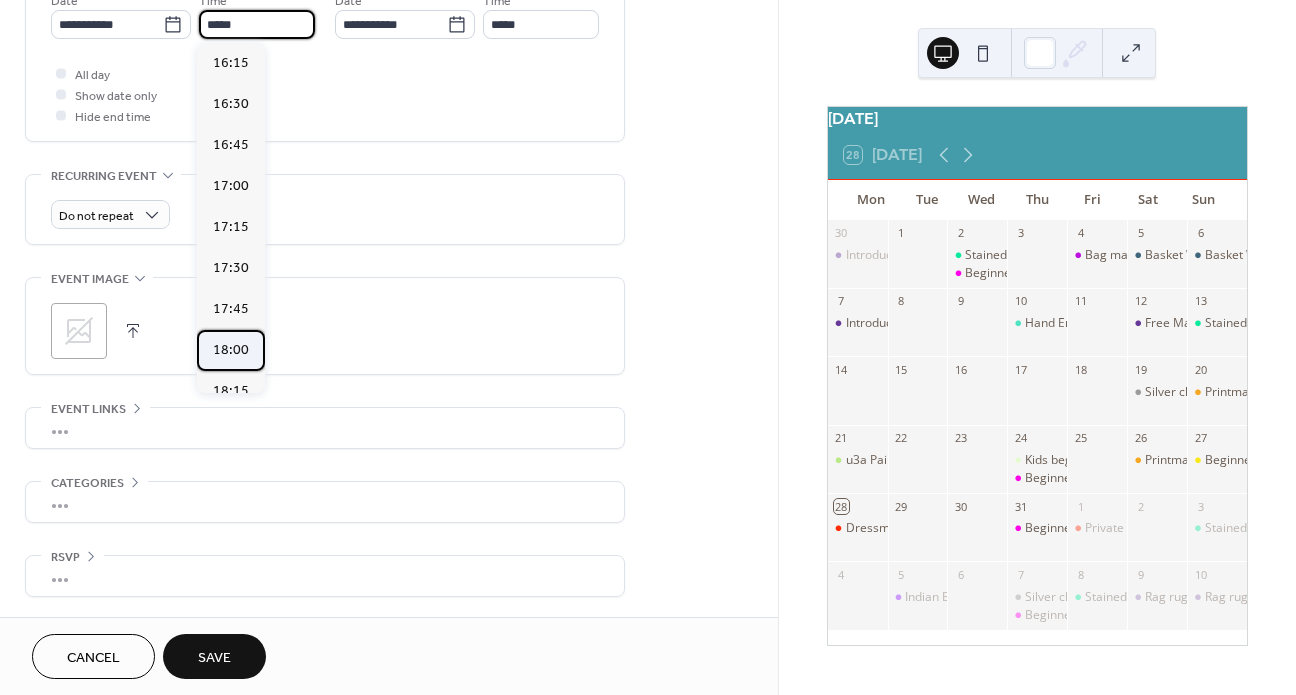click on "18:00" at bounding box center (231, 350) 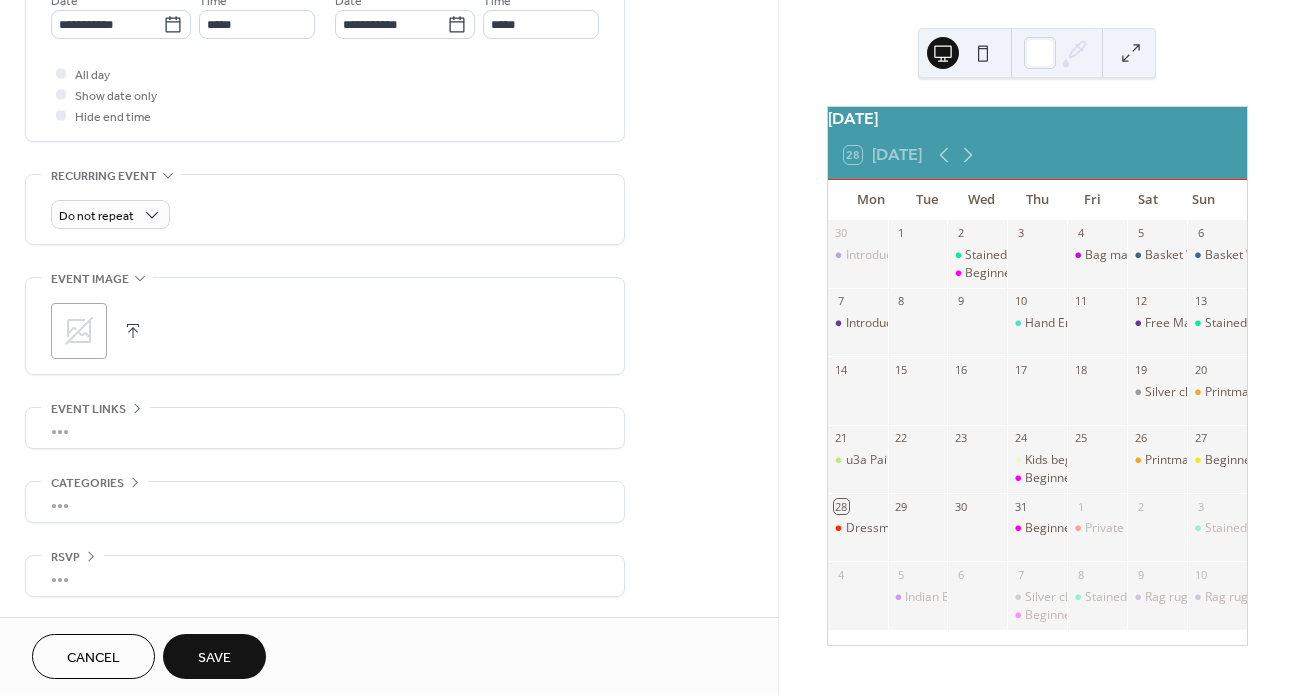 type on "*****" 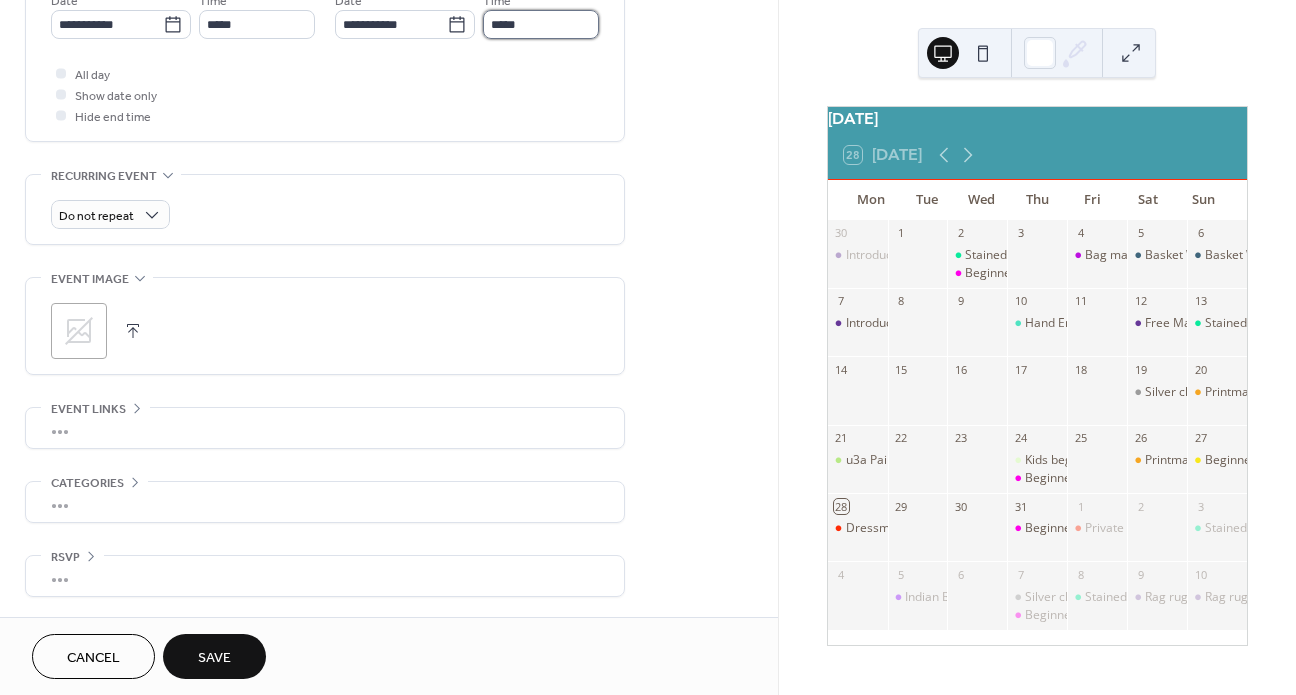 click on "*****" at bounding box center [541, 24] 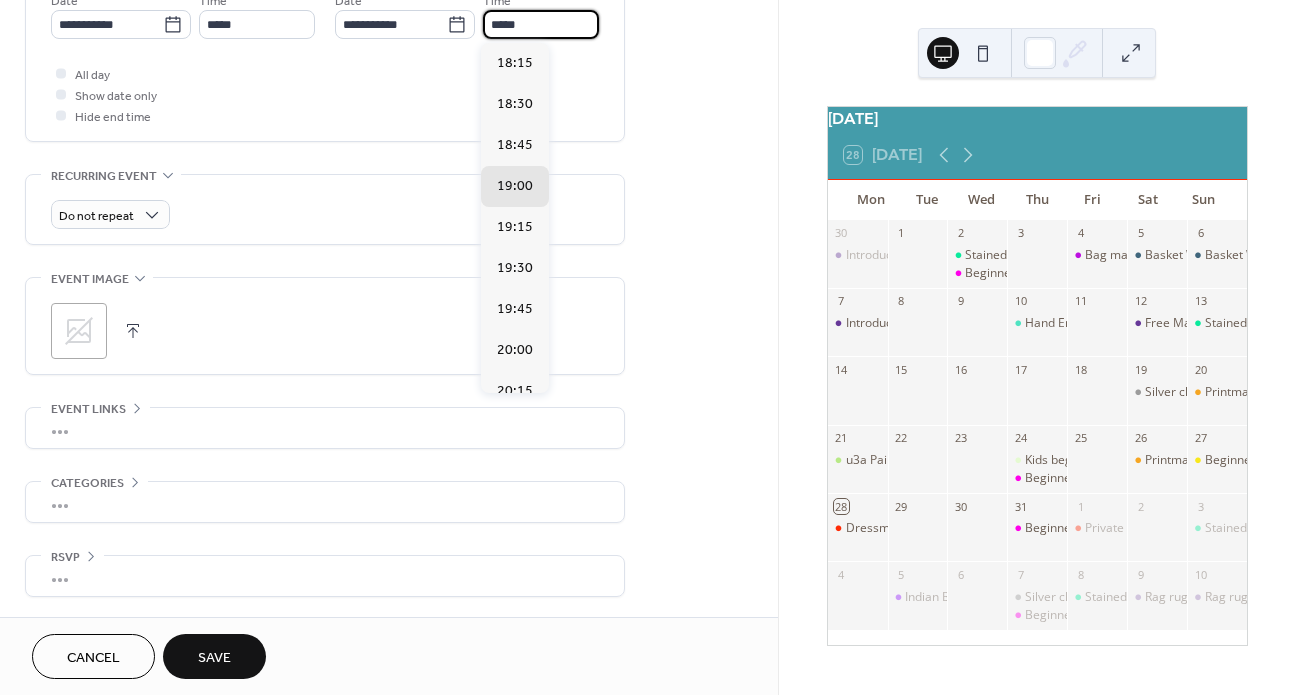 click on "21:00" at bounding box center [515, 514] 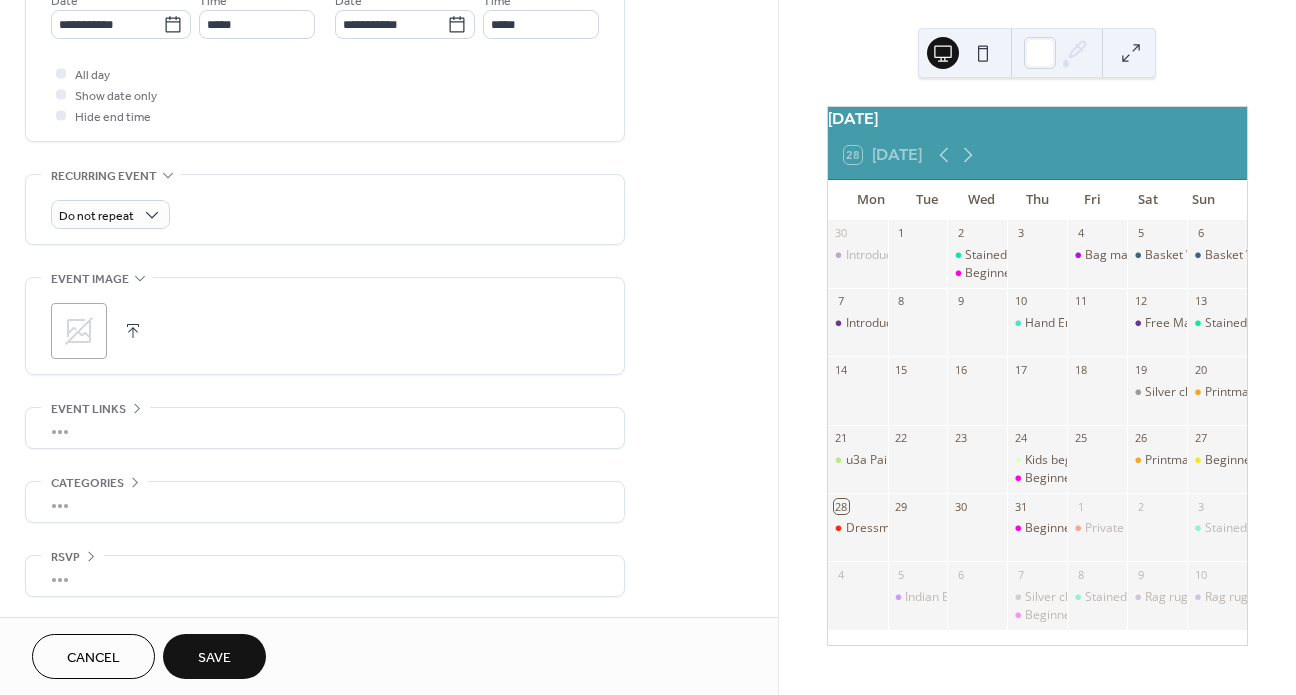 type on "*****" 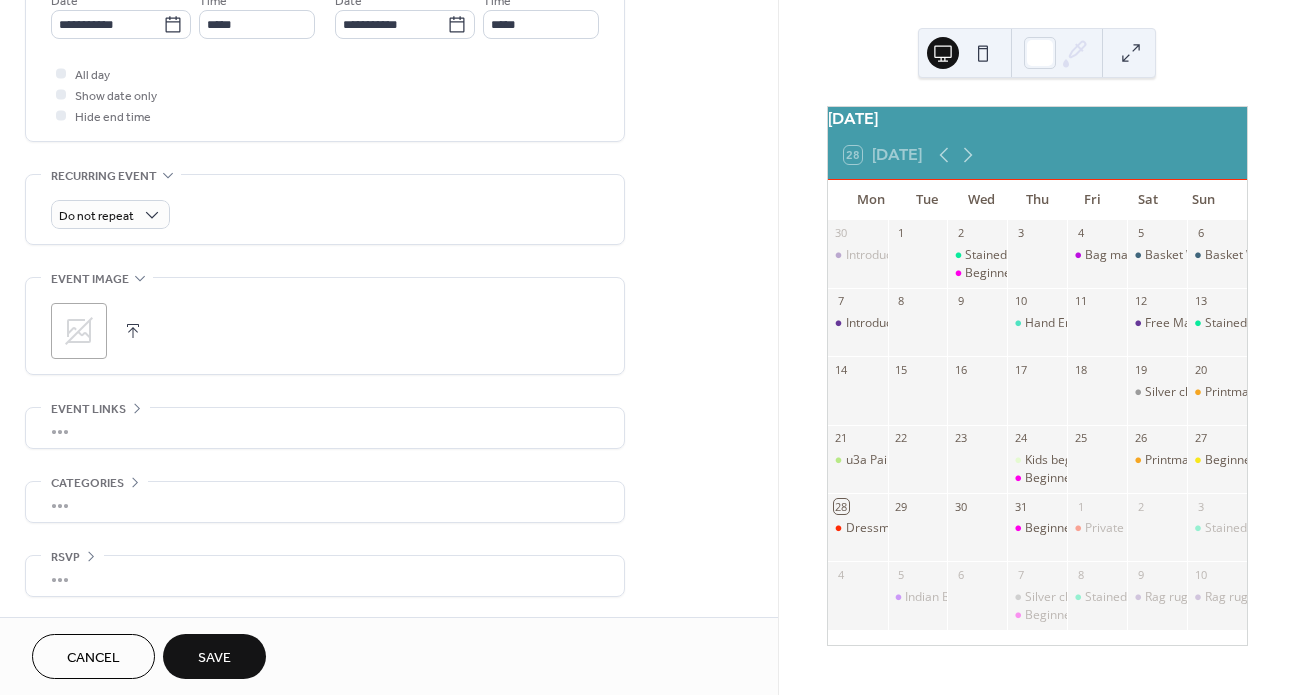 click on "Save" at bounding box center [214, 656] 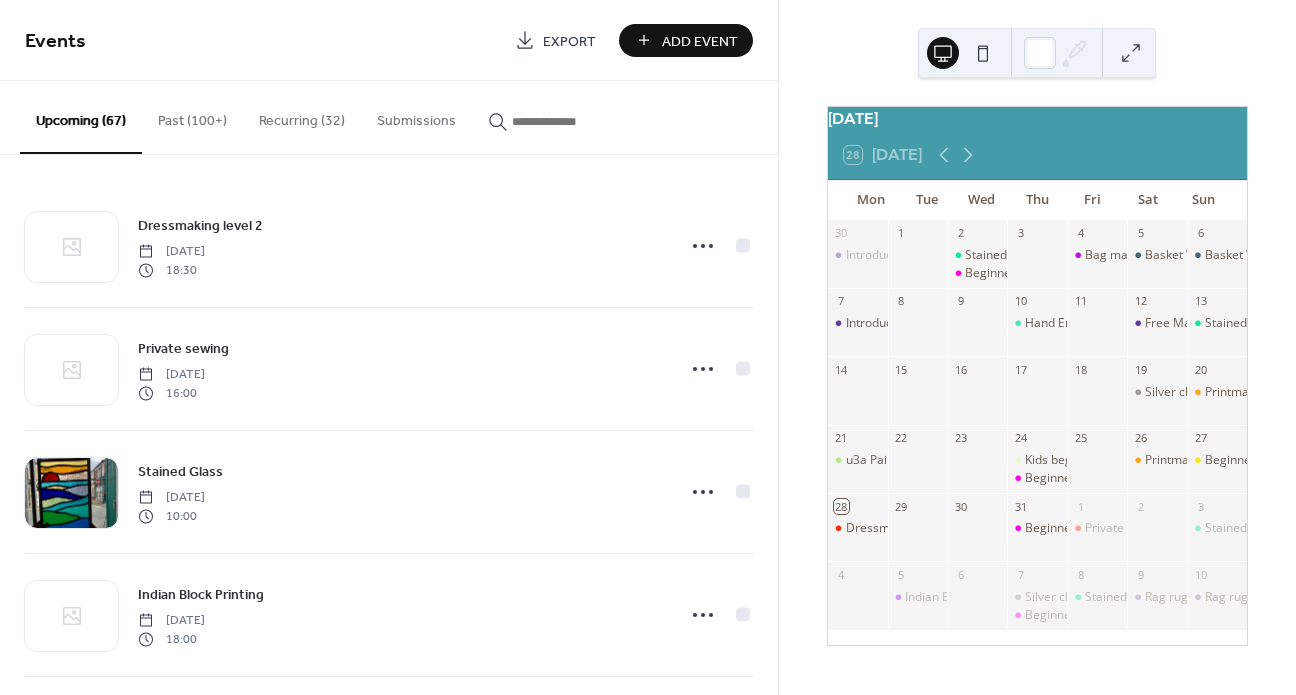 click at bounding box center (572, 121) 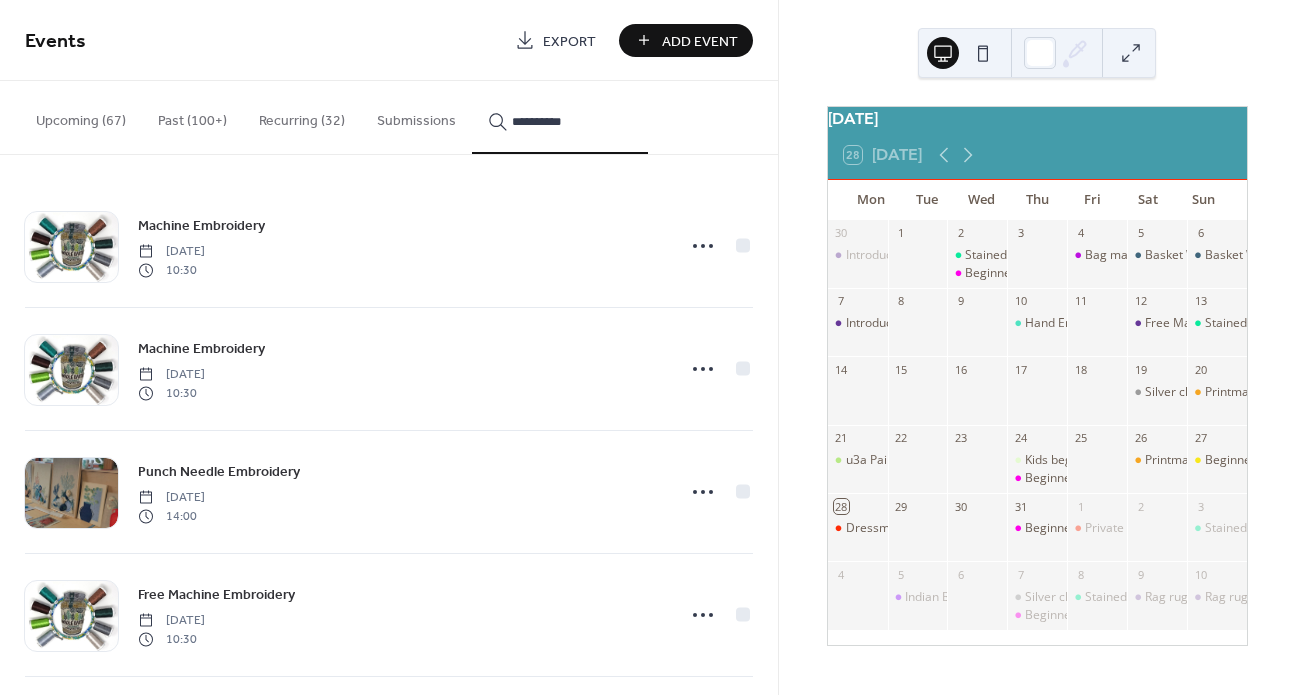 type on "**********" 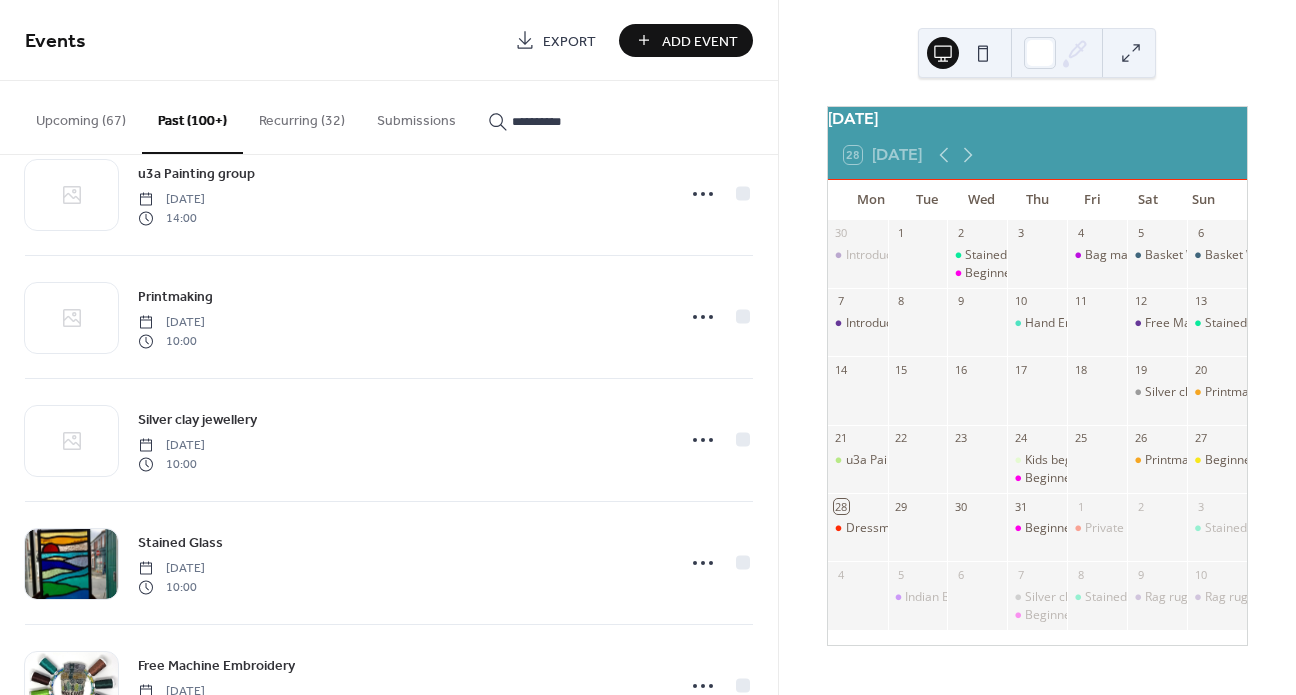 scroll, scrollTop: 974, scrollLeft: 0, axis: vertical 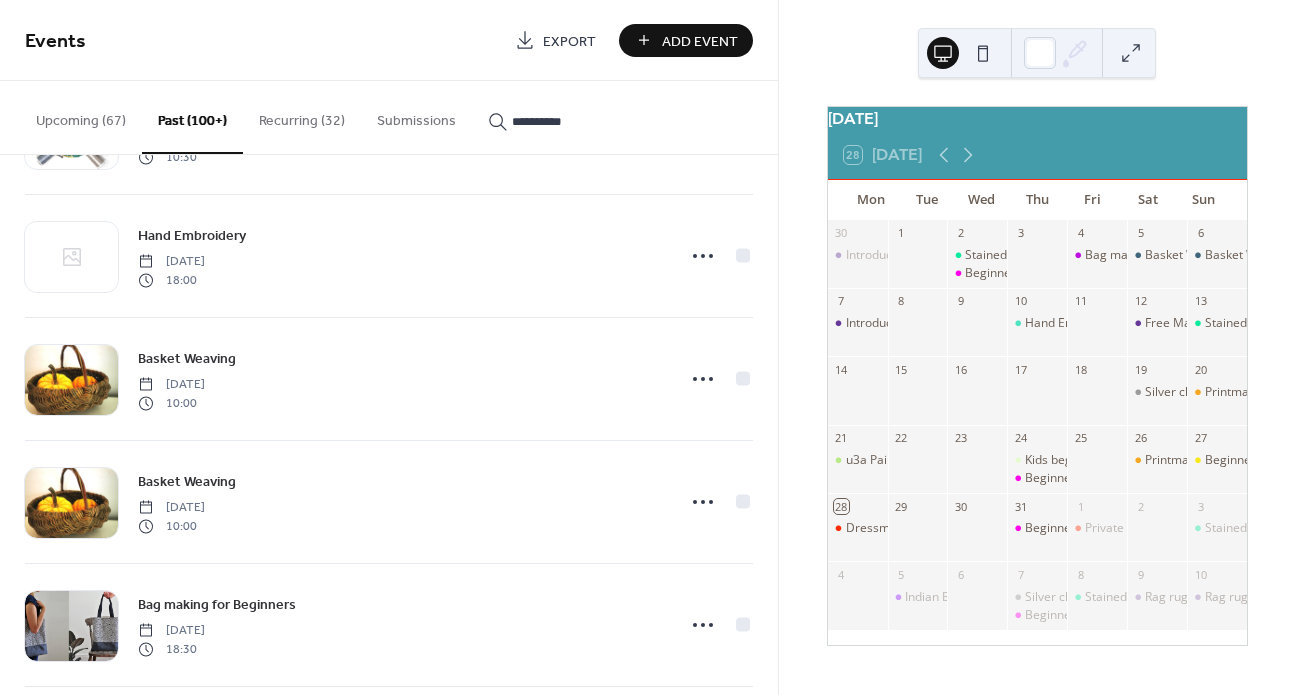 click 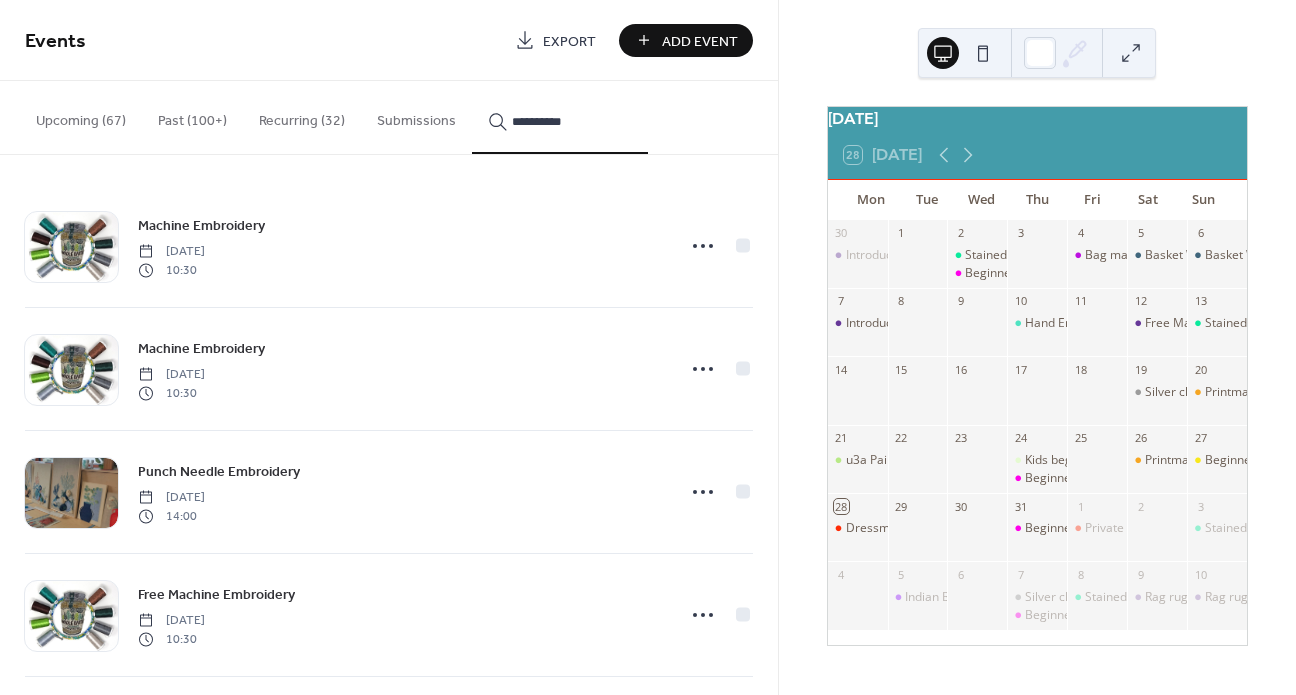 scroll, scrollTop: 259, scrollLeft: 0, axis: vertical 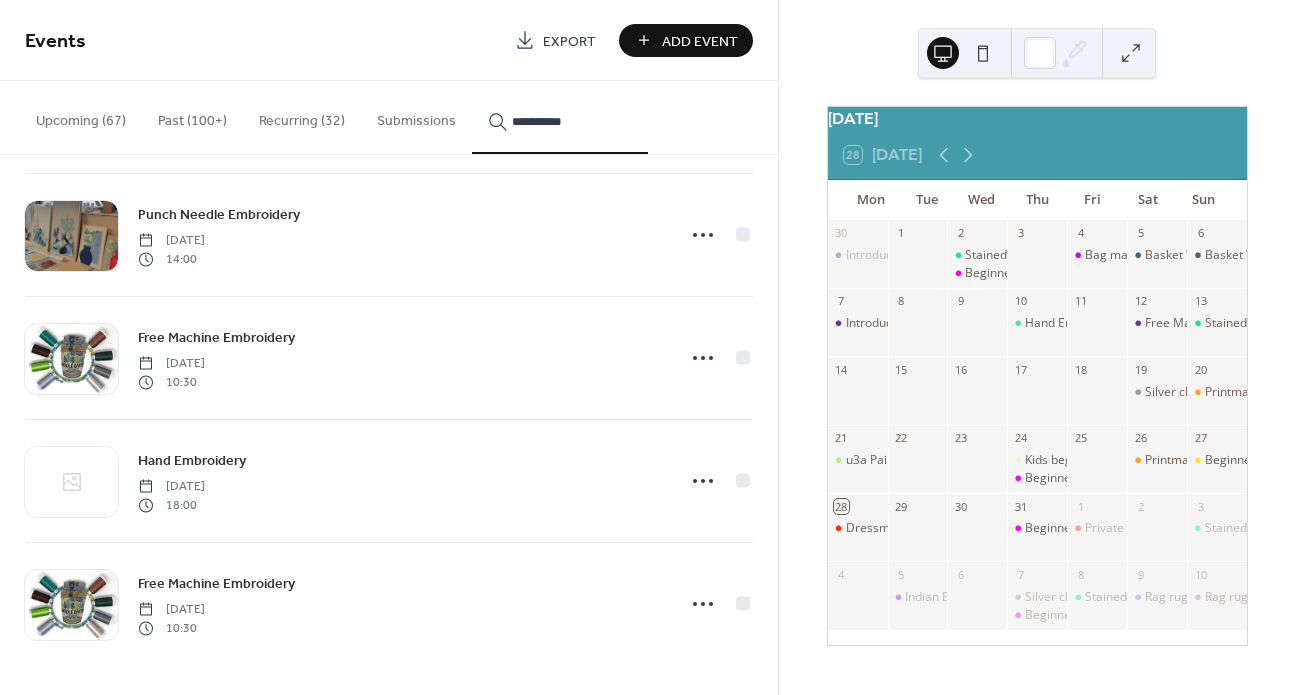 click 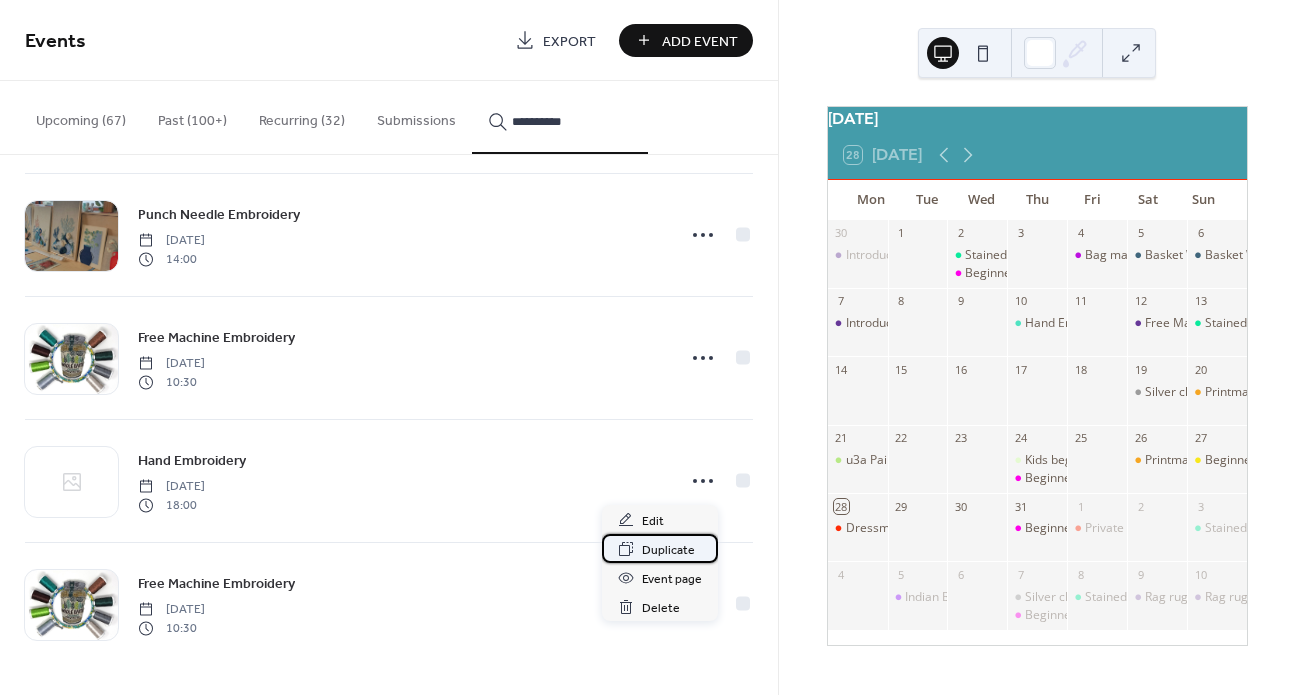 click on "Duplicate" at bounding box center [668, 550] 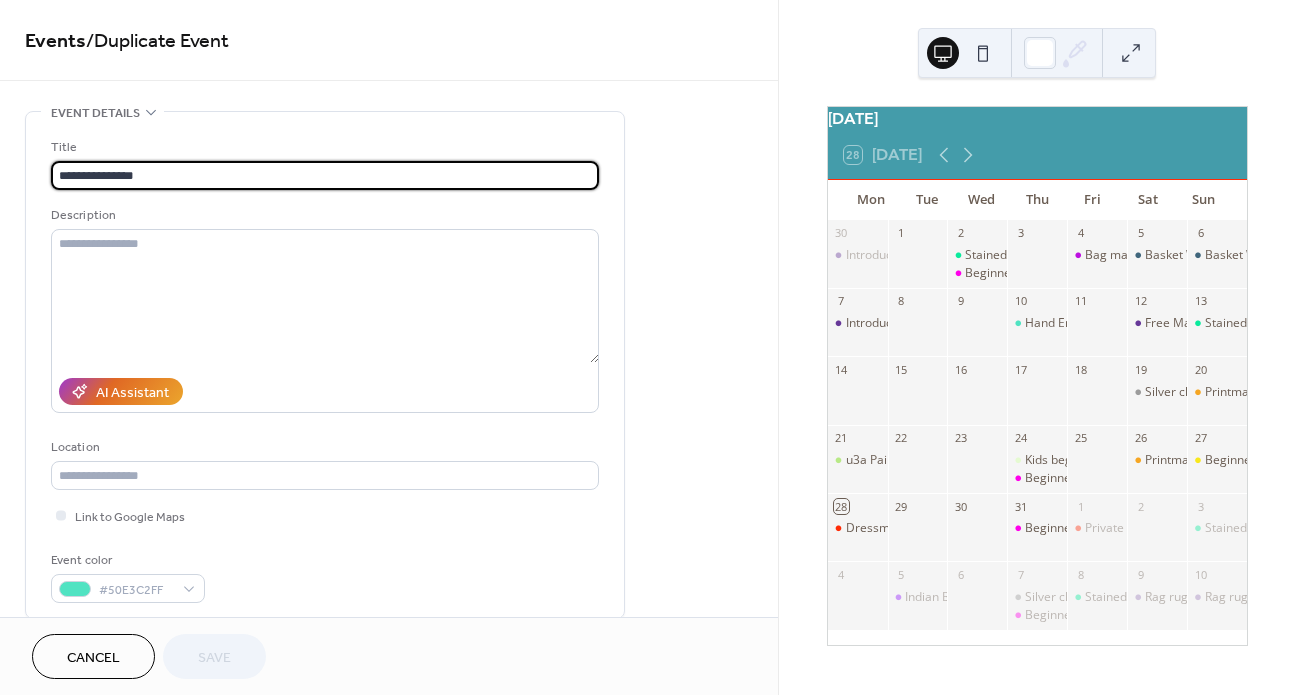 scroll, scrollTop: 350, scrollLeft: 0, axis: vertical 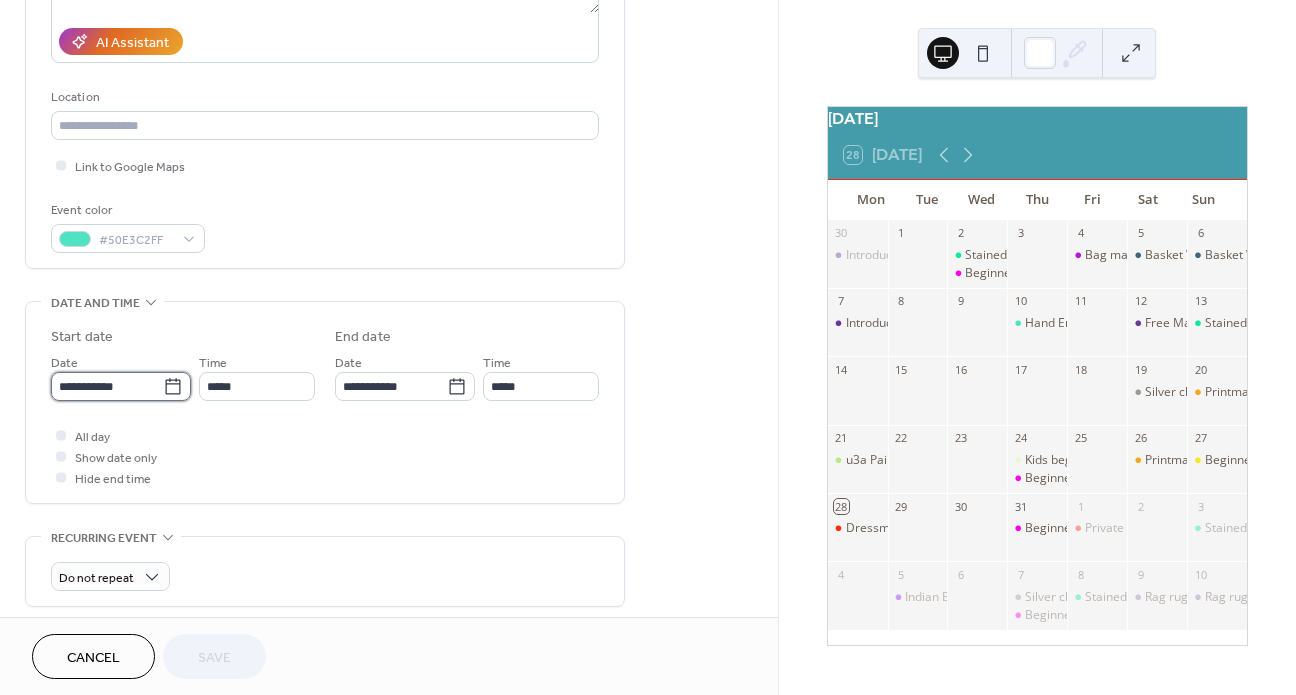 click on "**********" at bounding box center (107, 386) 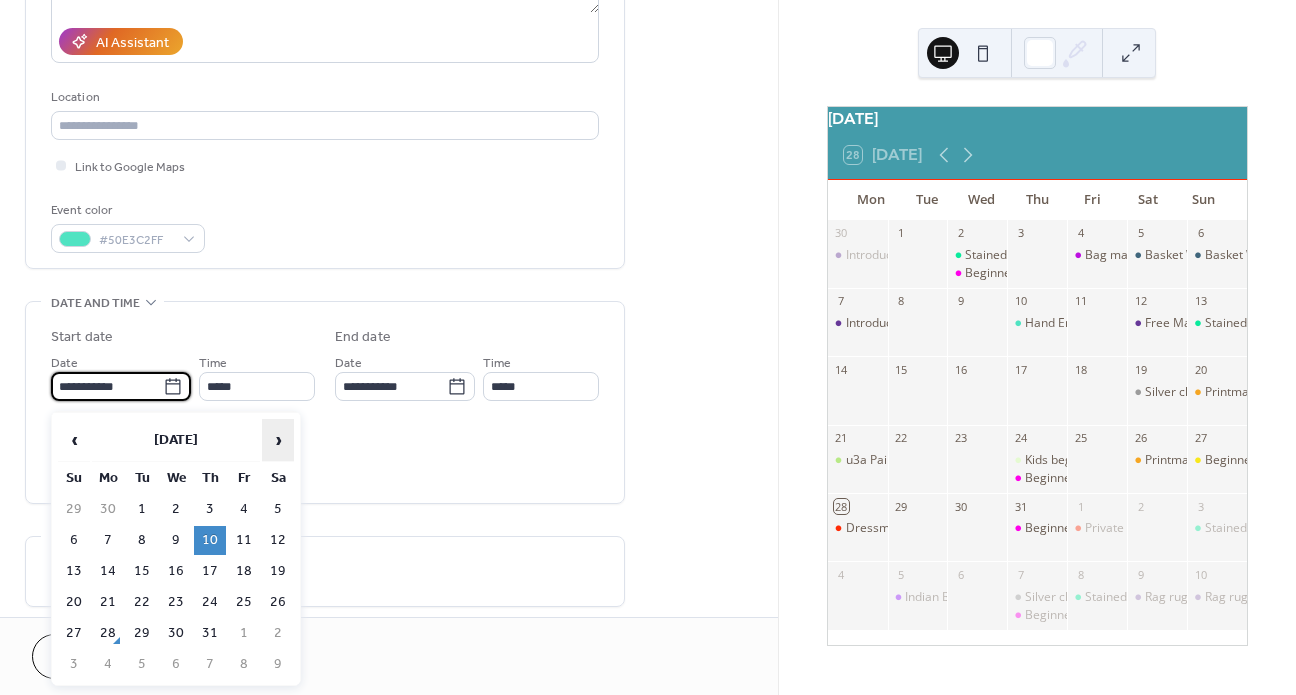 click on "›" at bounding box center (278, 440) 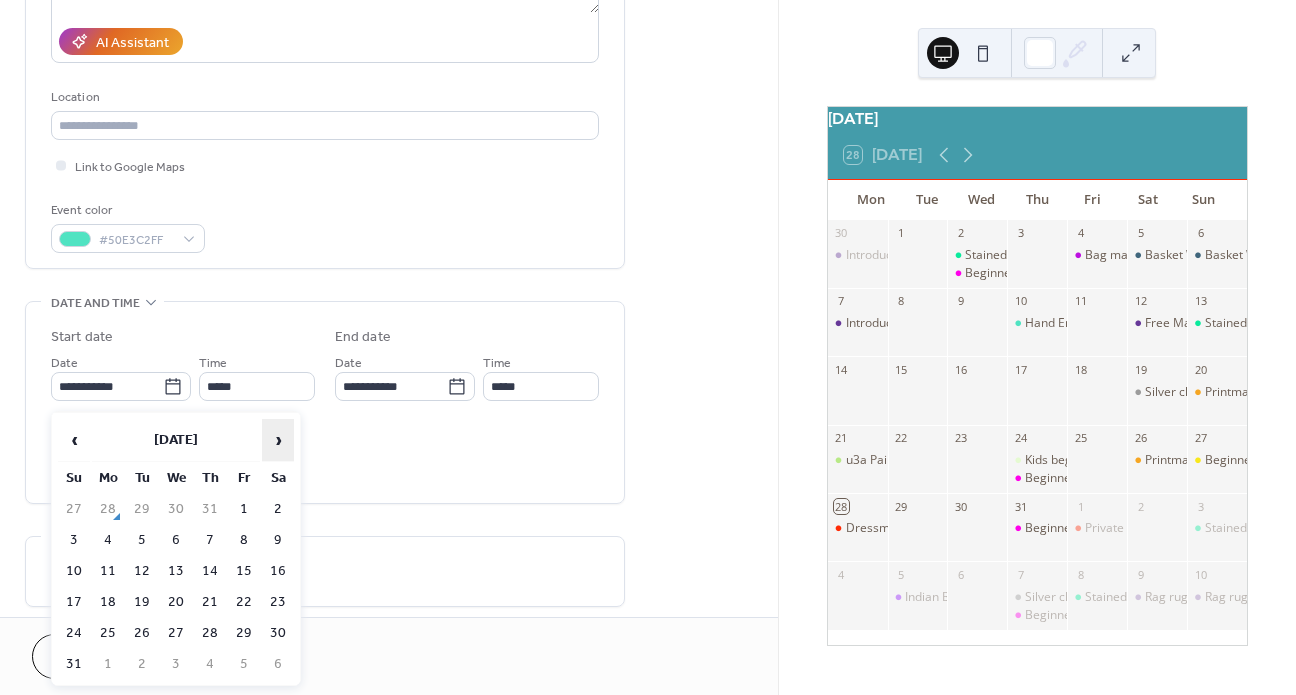 click on "›" at bounding box center (278, 440) 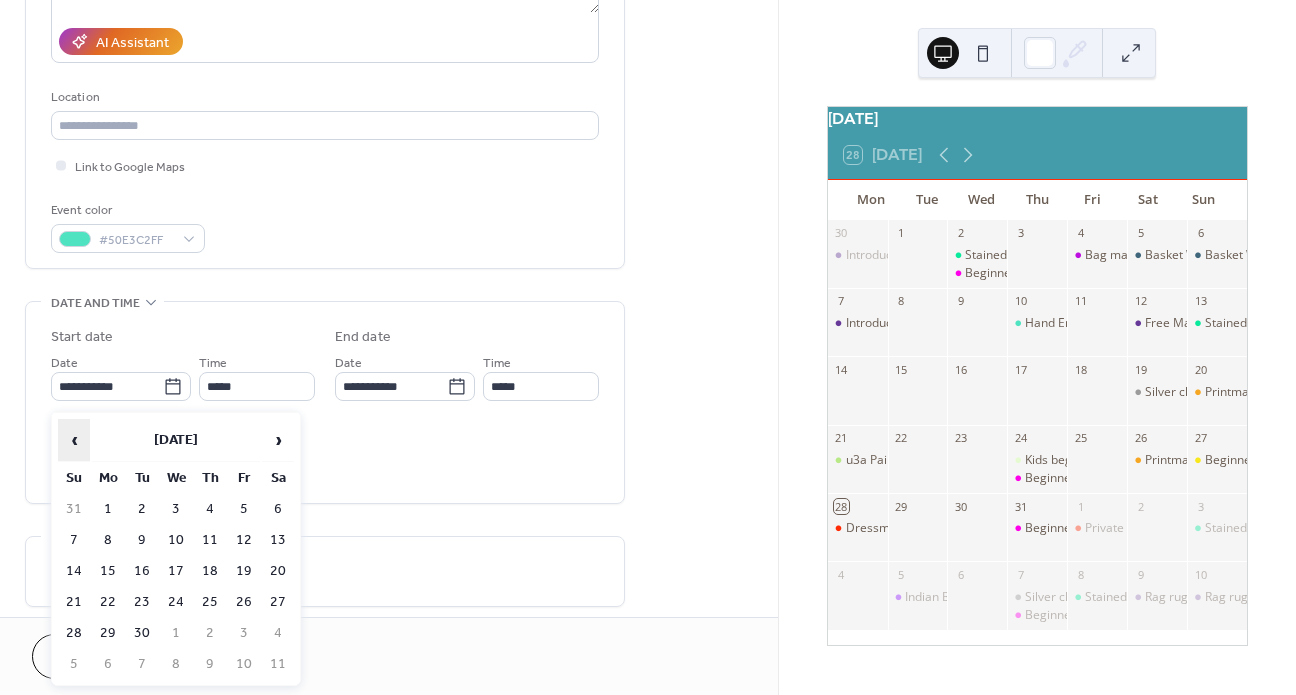 click on "‹" at bounding box center [74, 440] 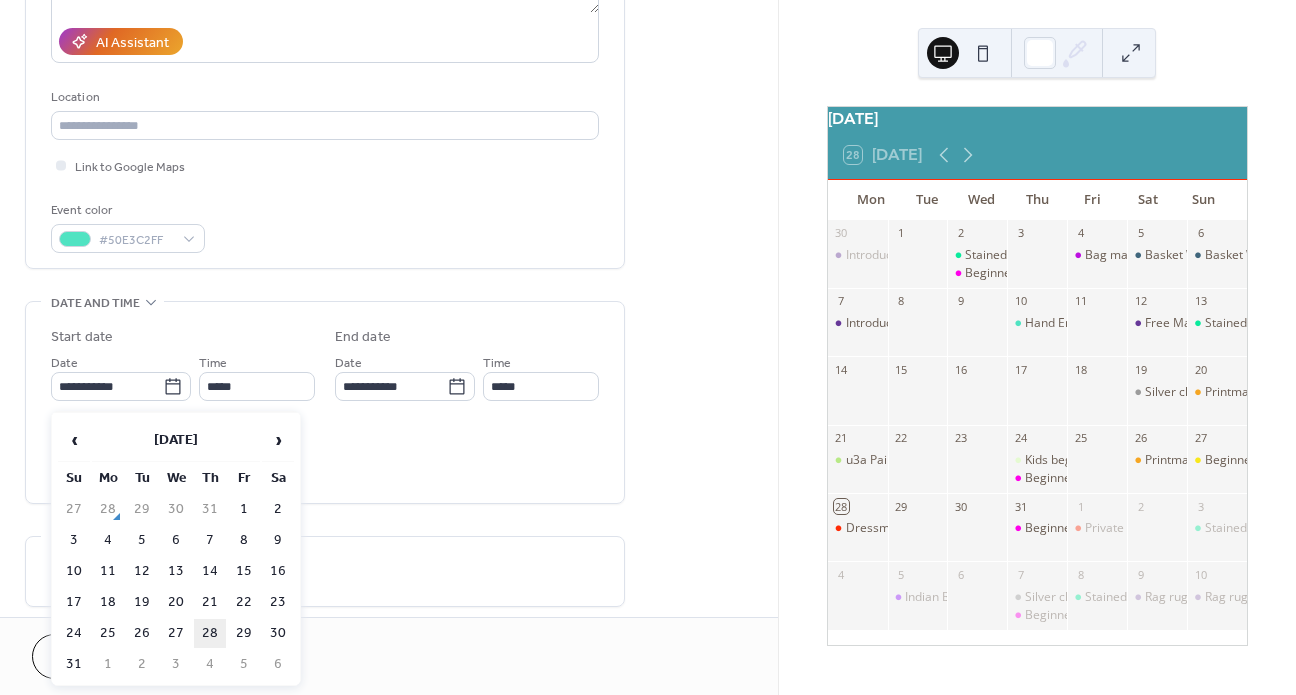 click on "28" at bounding box center [210, 633] 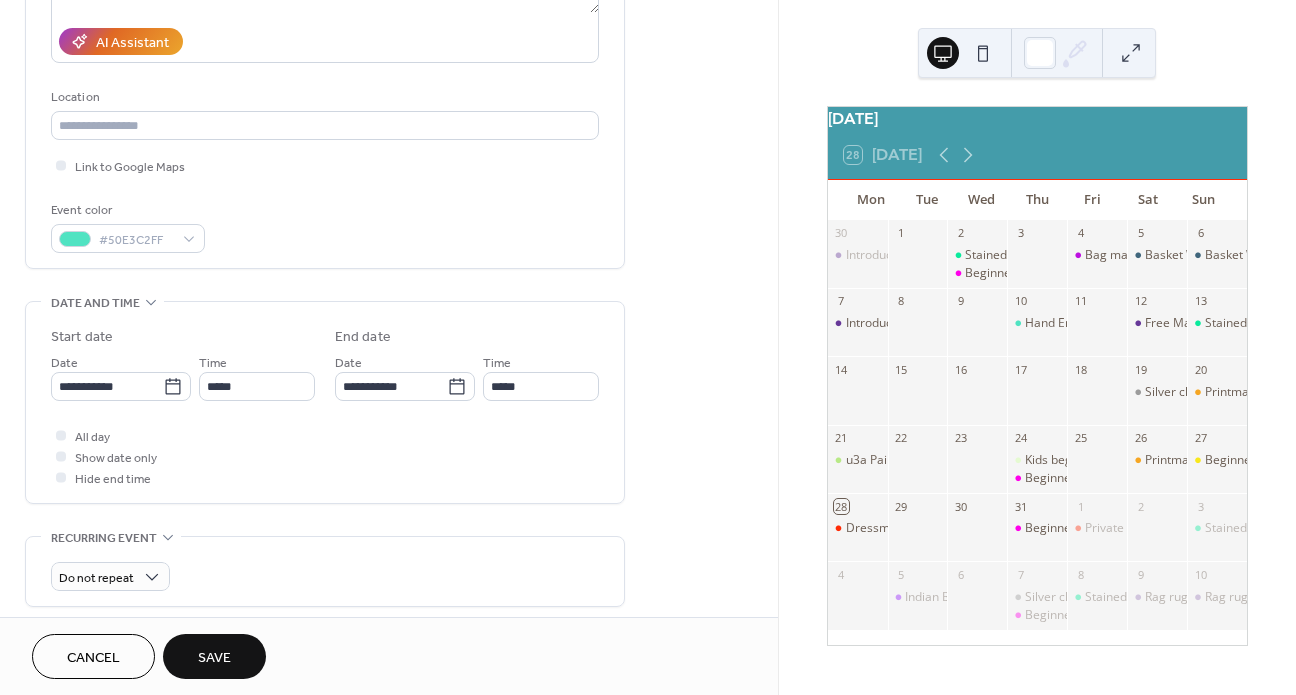 type on "**********" 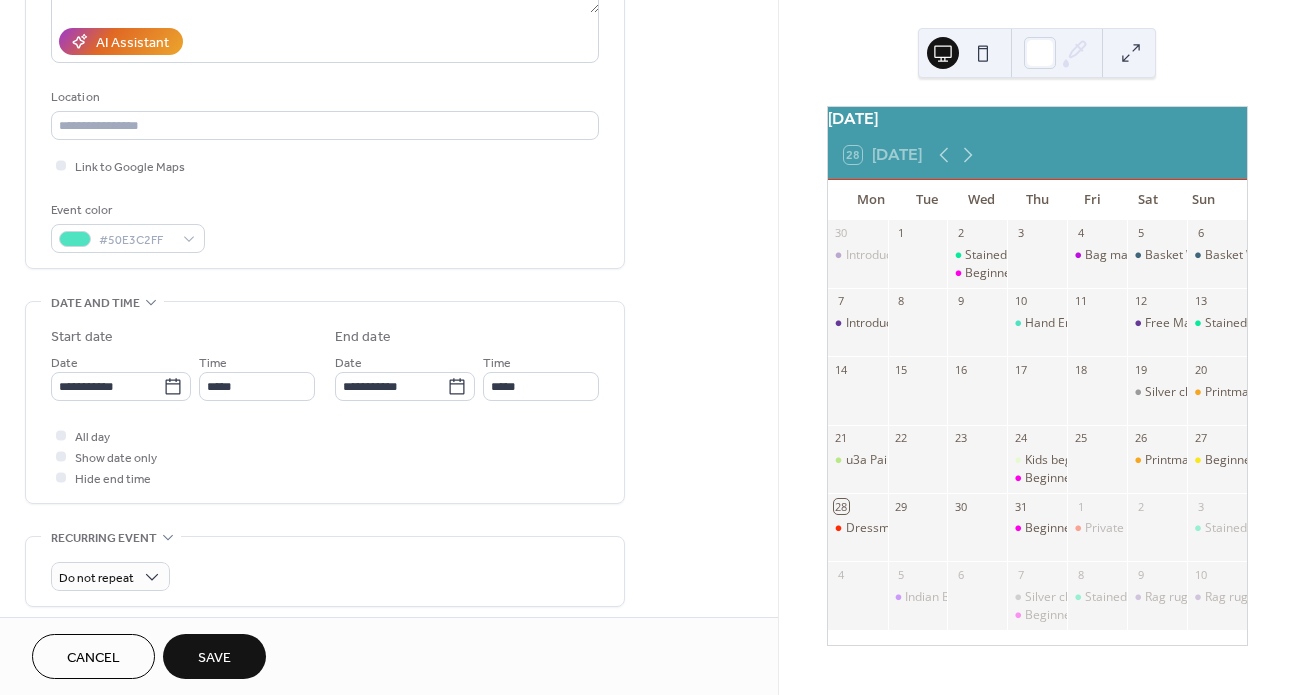scroll, scrollTop: 714, scrollLeft: 0, axis: vertical 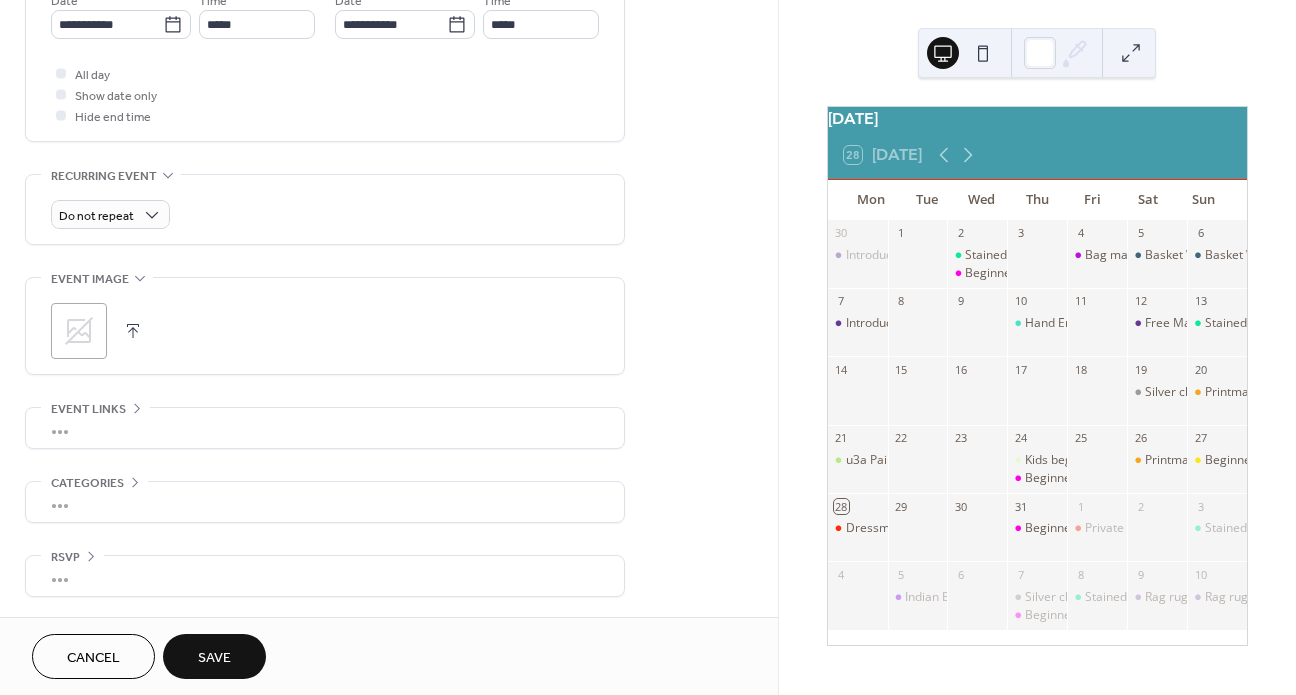click 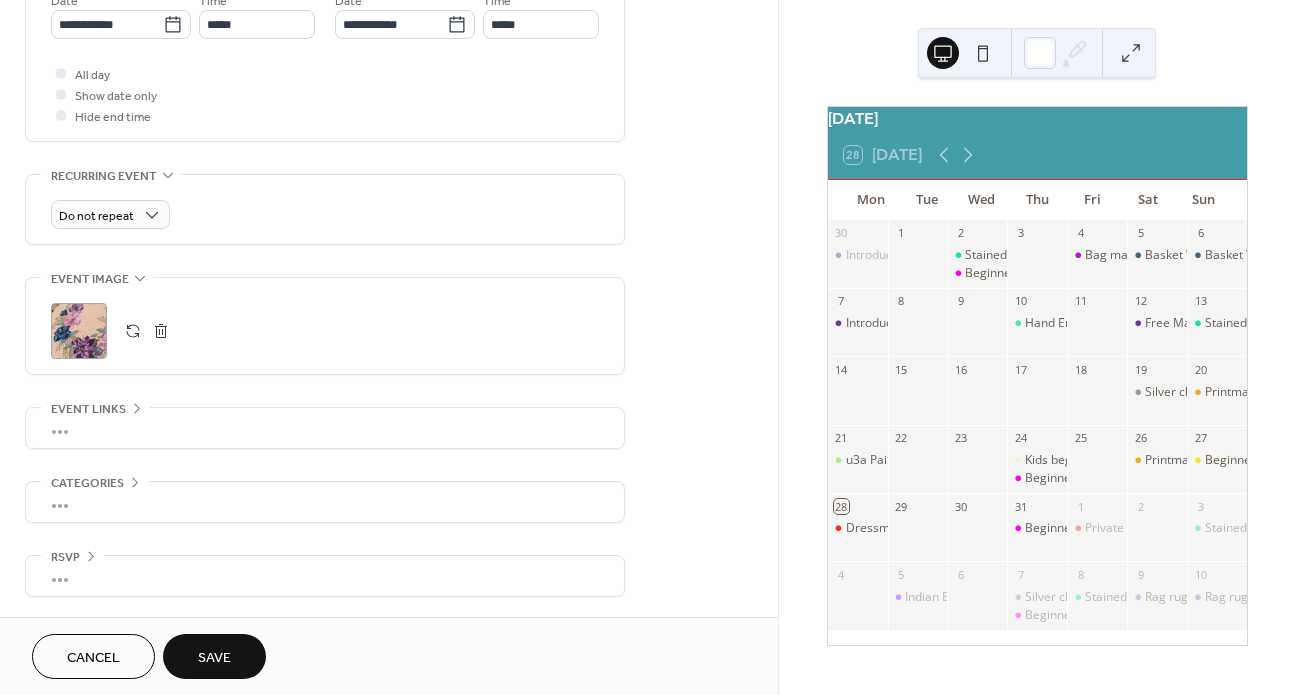 click on "Save" at bounding box center (214, 658) 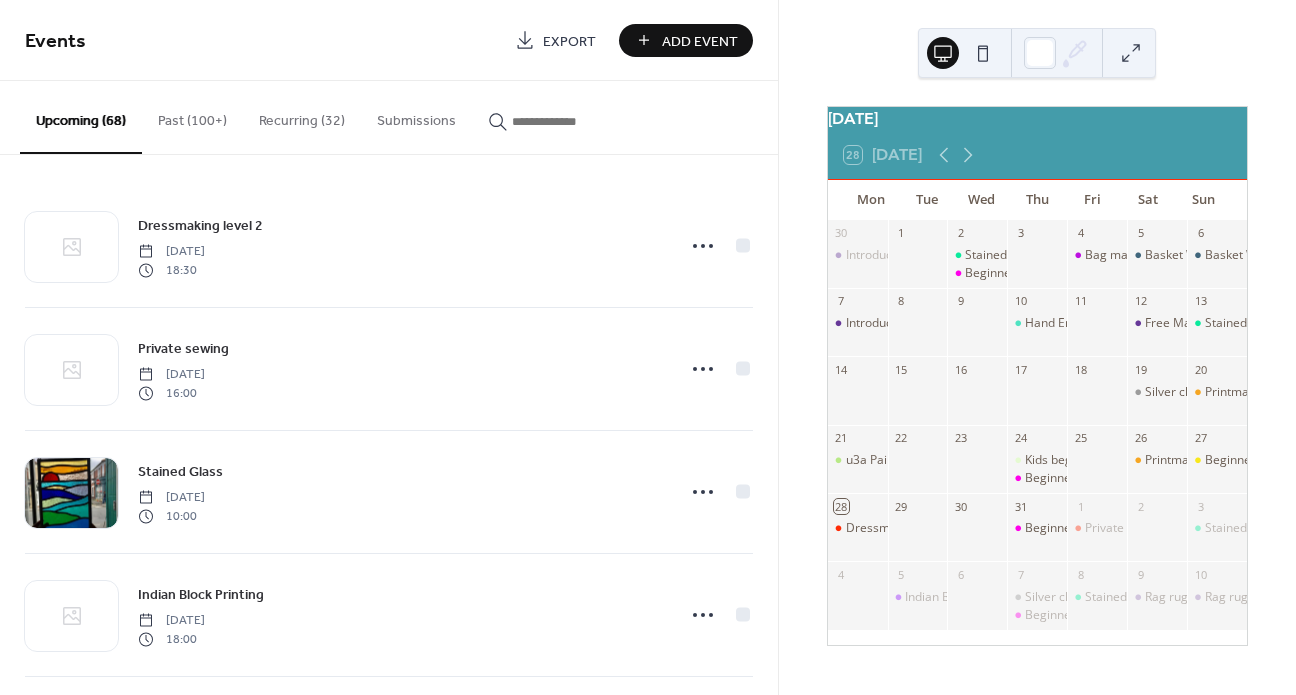 click at bounding box center [572, 121] 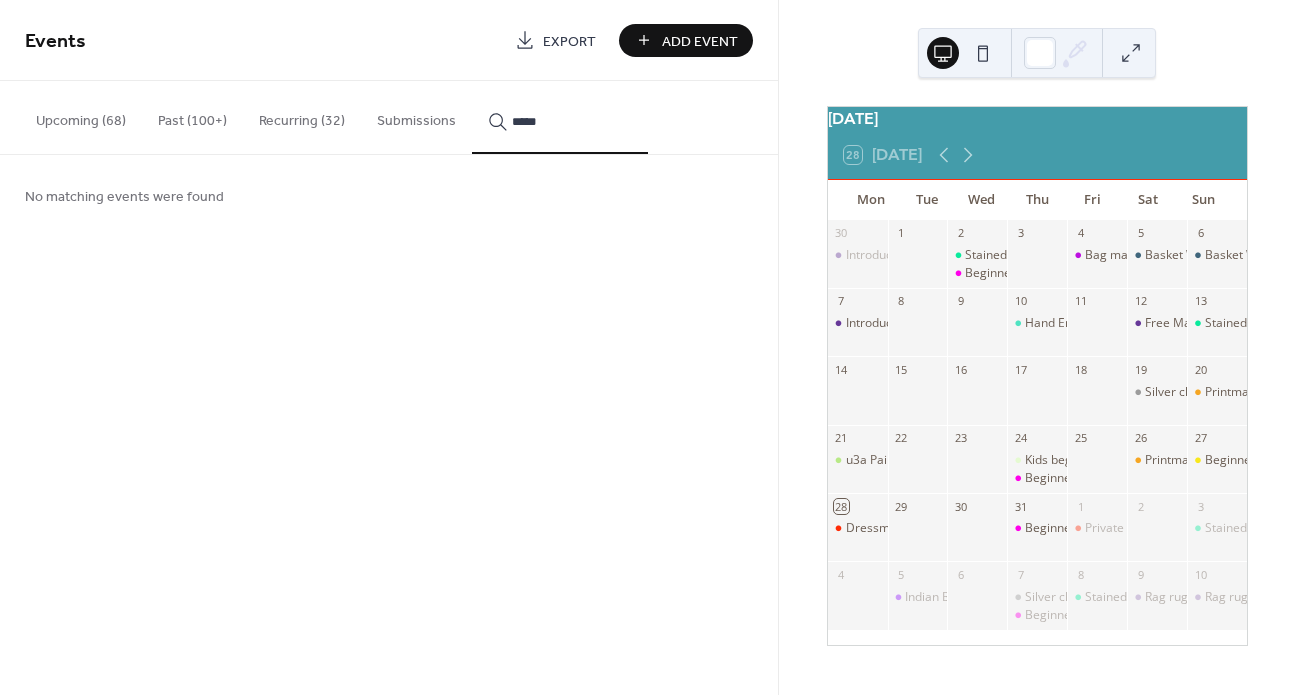 drag, startPoint x: 556, startPoint y: 123, endPoint x: 493, endPoint y: 123, distance: 63 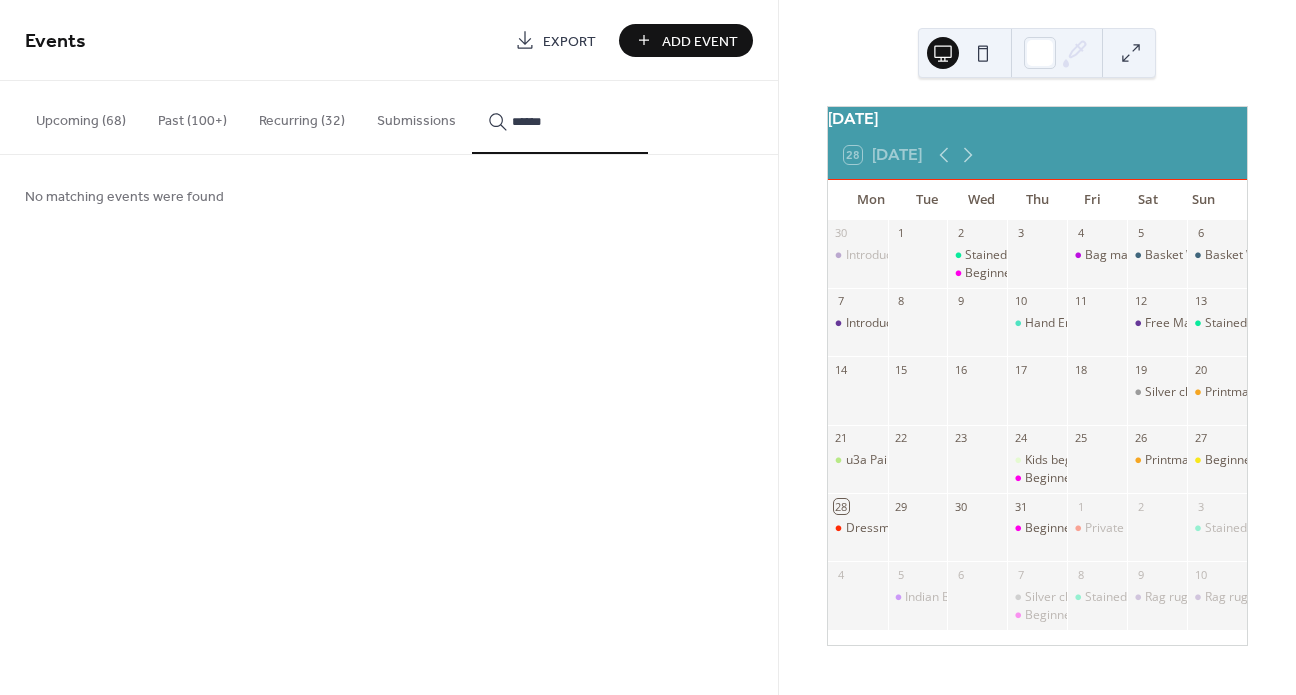 type on "******" 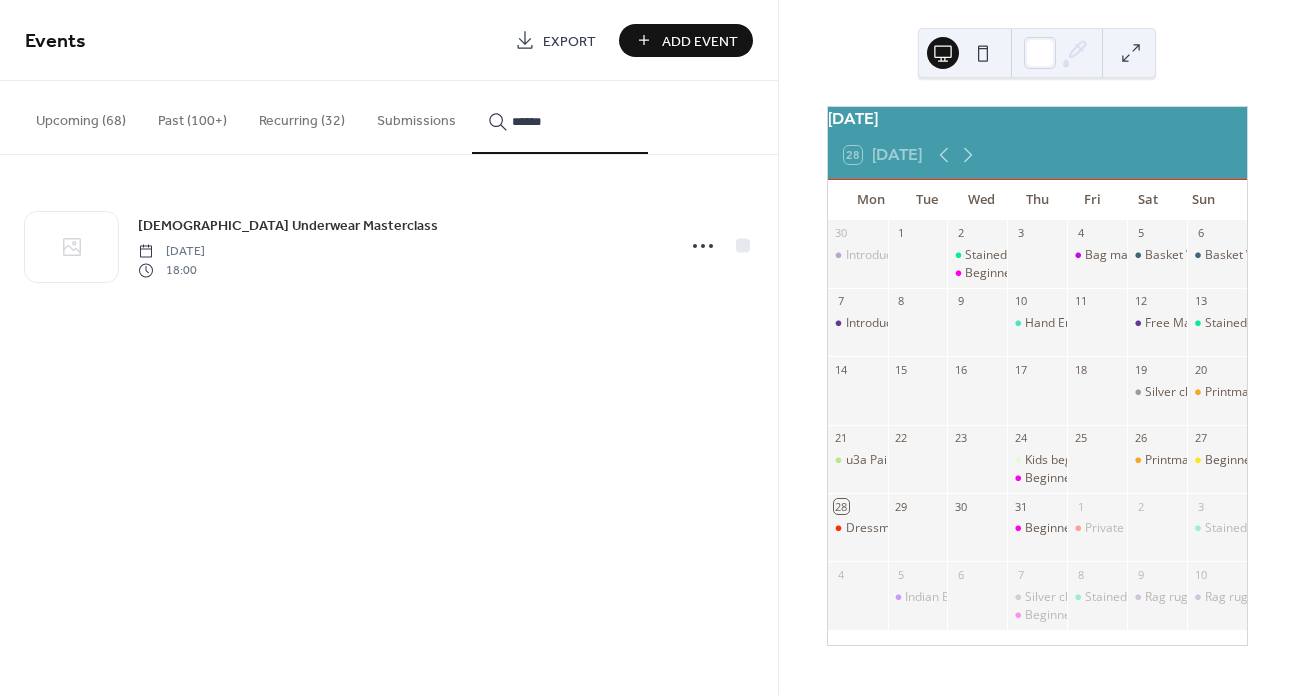 click on "Upcoming (68)" at bounding box center [81, 116] 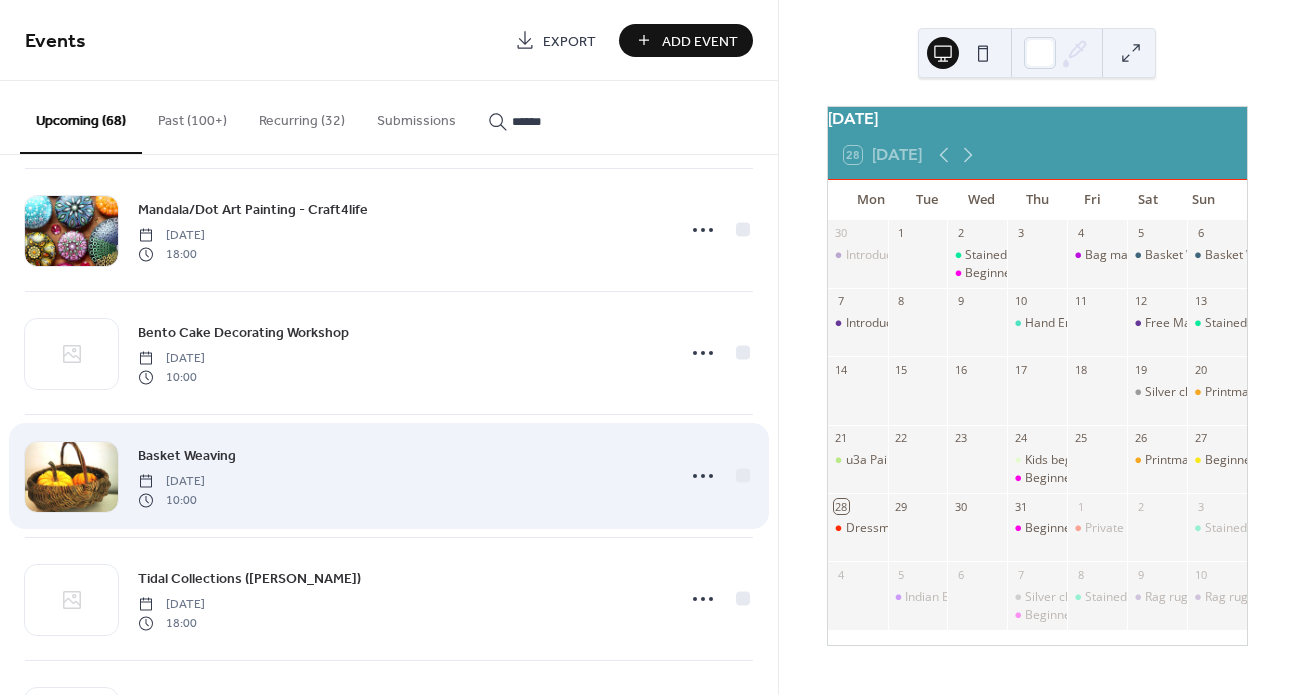 scroll, scrollTop: 3956, scrollLeft: 0, axis: vertical 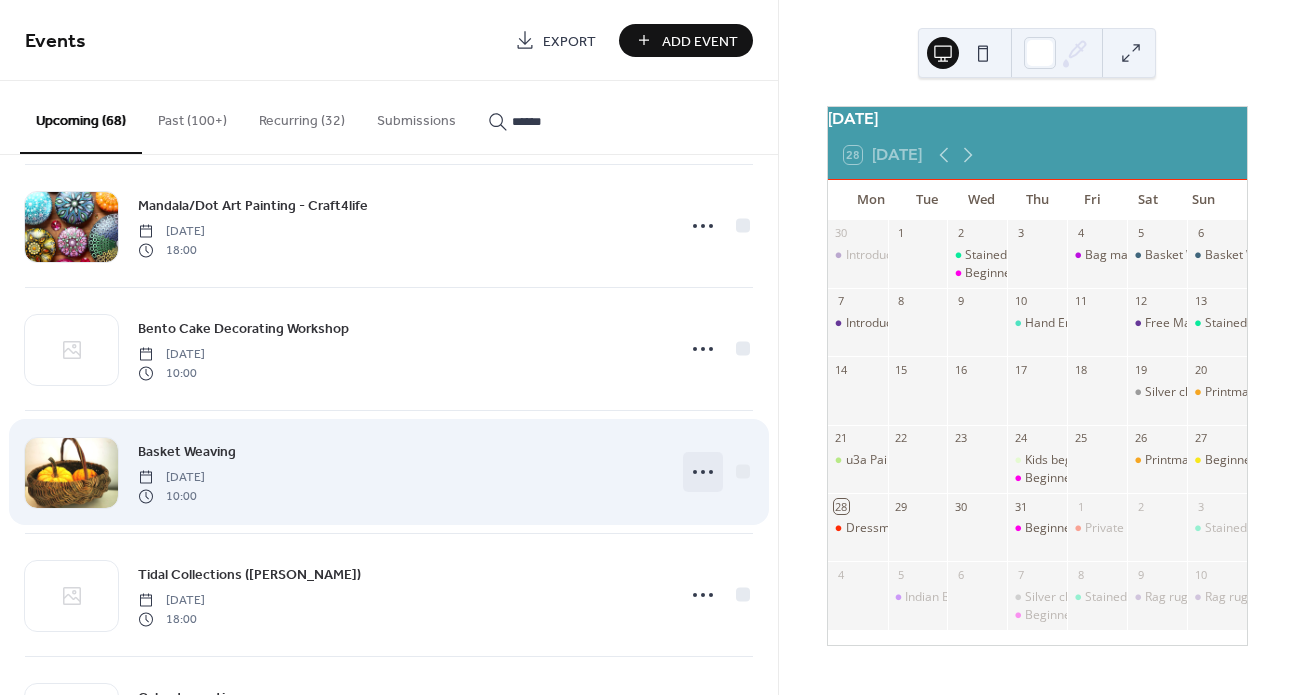 click 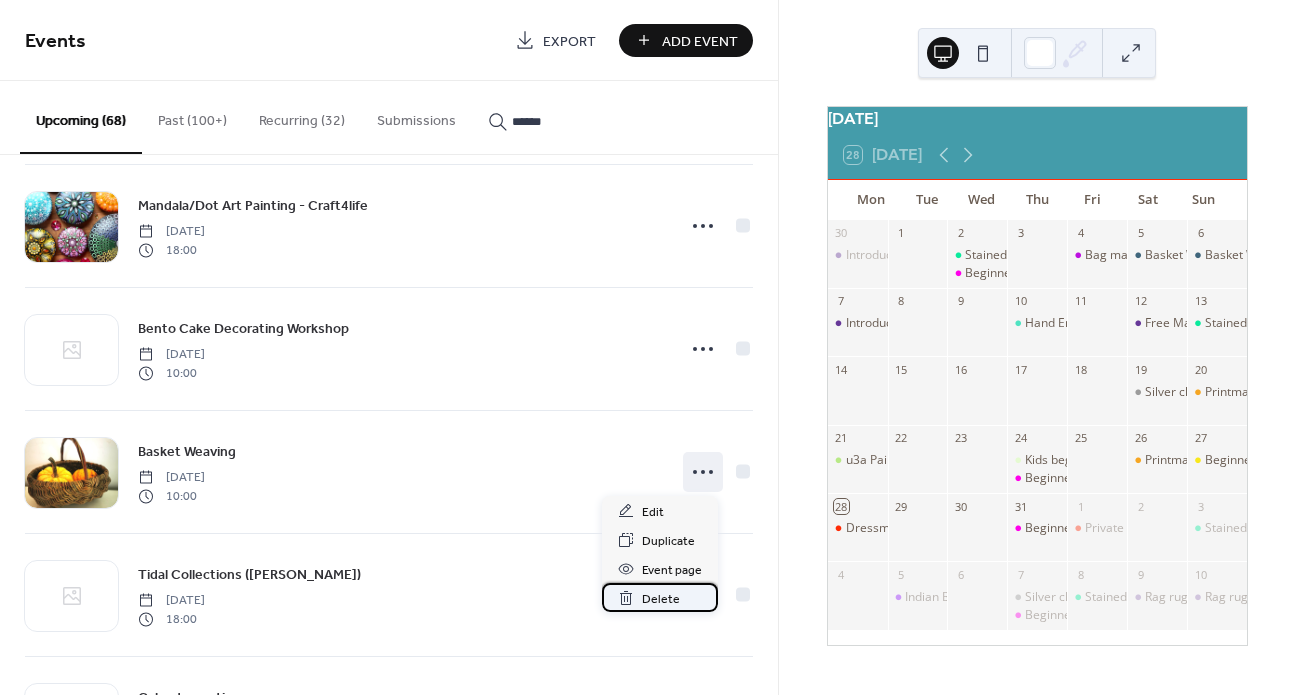 click on "Delete" at bounding box center [661, 599] 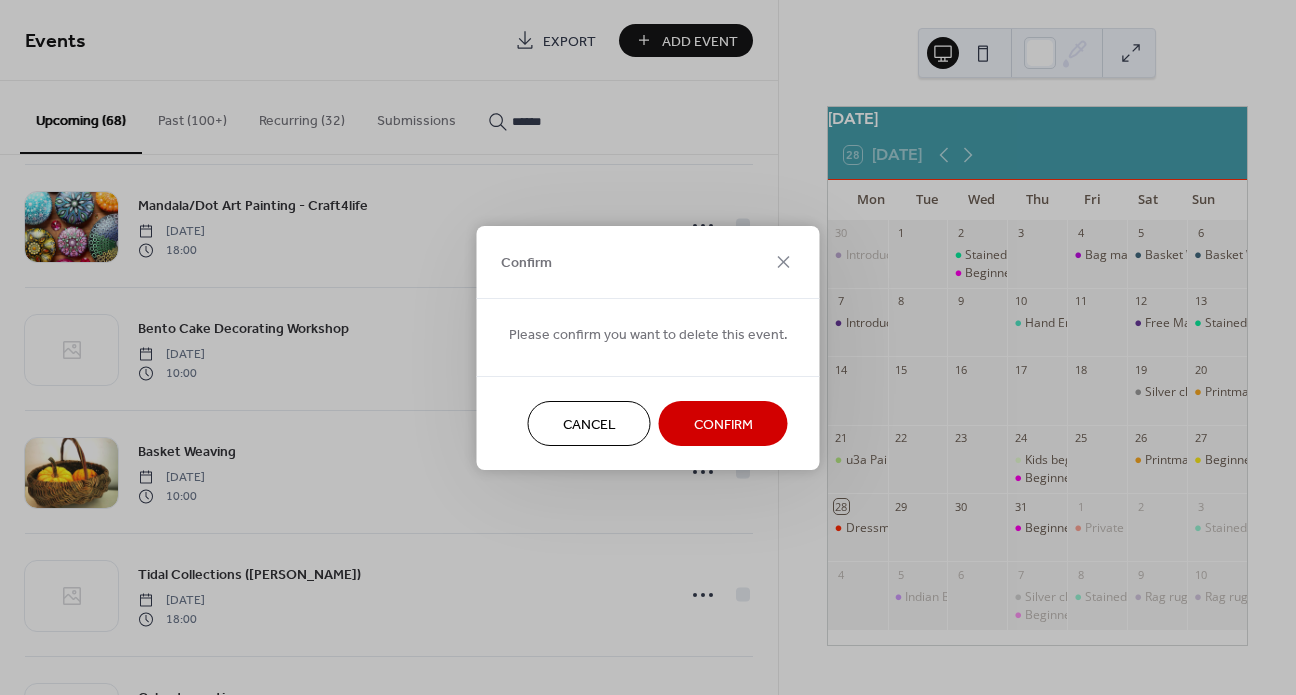 click on "Confirm" at bounding box center (723, 424) 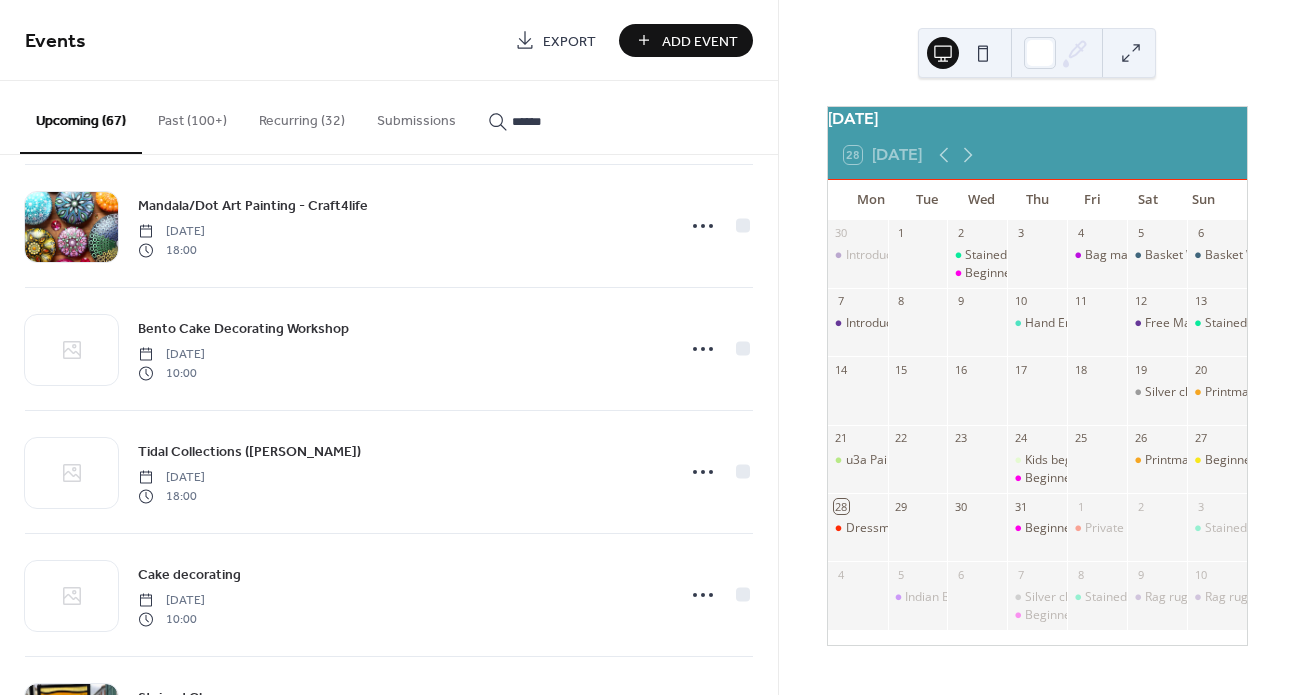 click on "******" at bounding box center [572, 121] 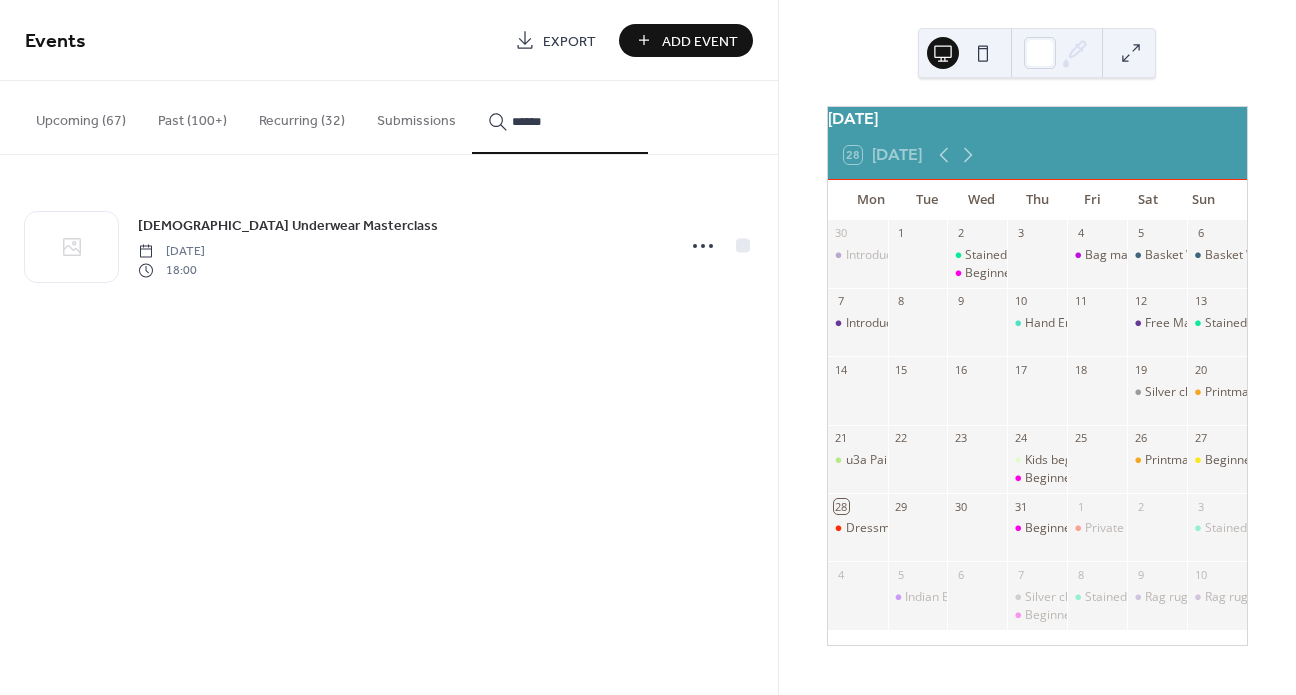 click 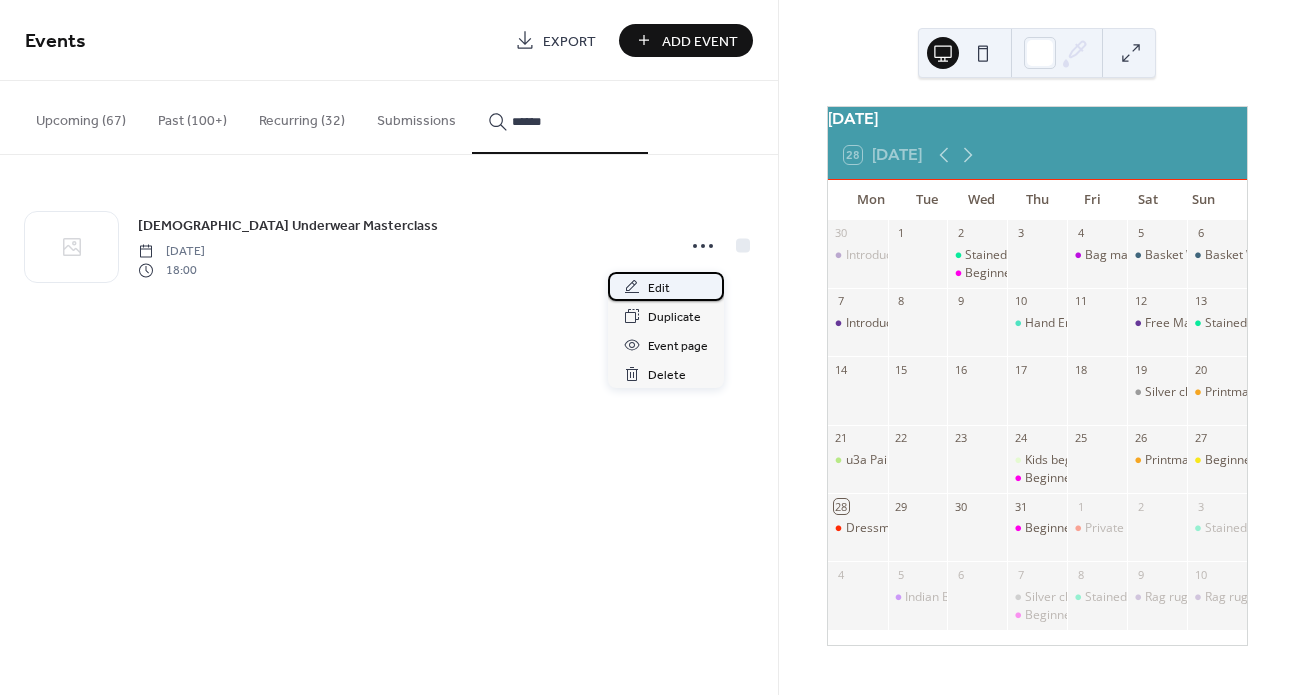 click on "Edit" at bounding box center [666, 286] 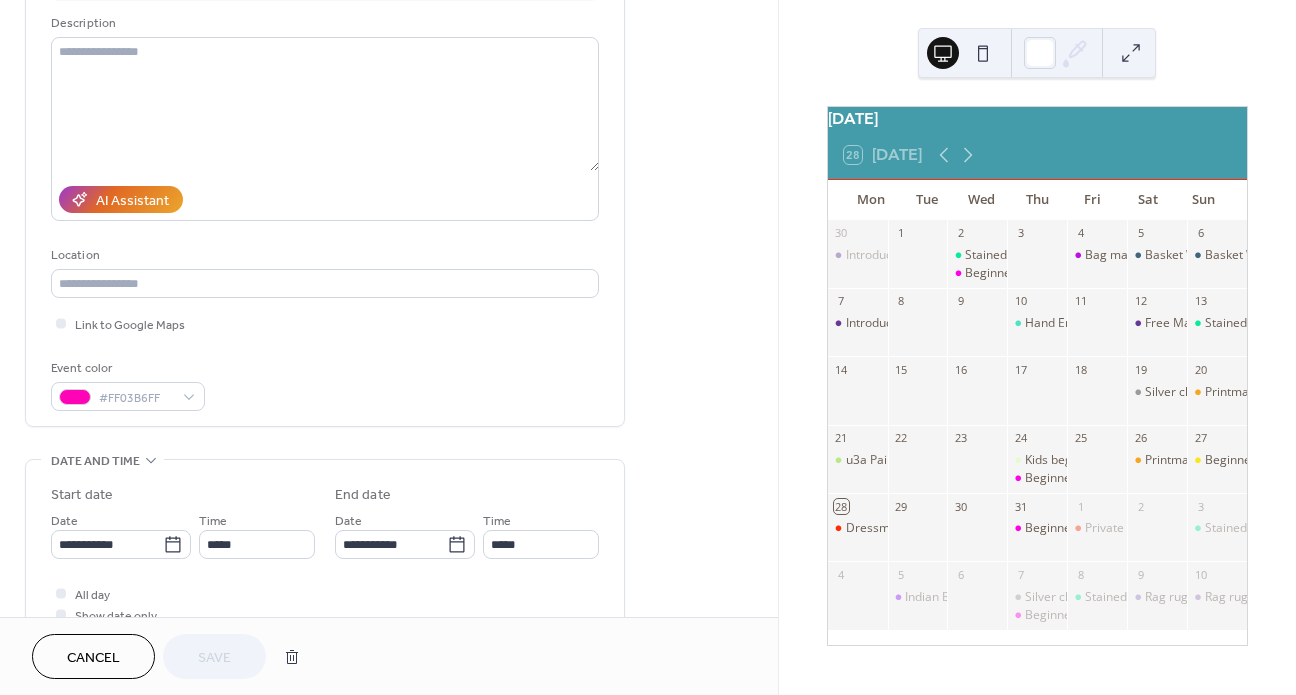 scroll, scrollTop: 78, scrollLeft: 0, axis: vertical 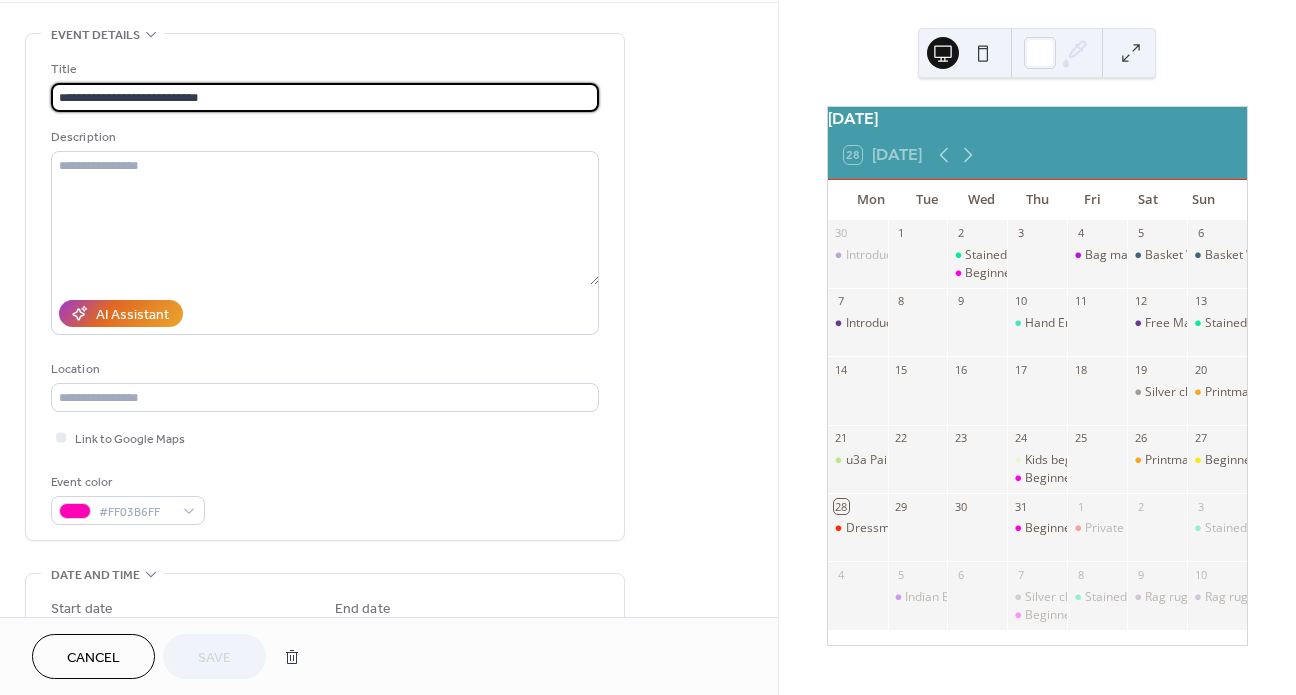 drag, startPoint x: 182, startPoint y: 91, endPoint x: -72, endPoint y: 90, distance: 254.00197 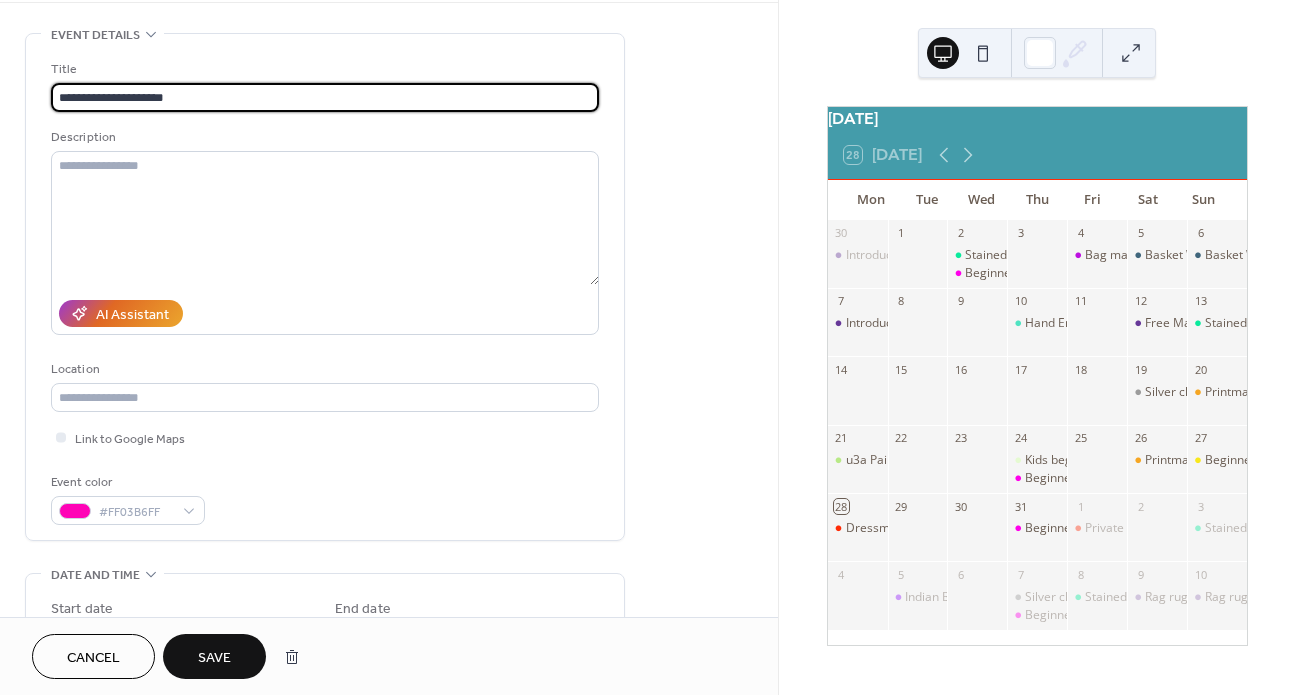 scroll, scrollTop: 338, scrollLeft: 0, axis: vertical 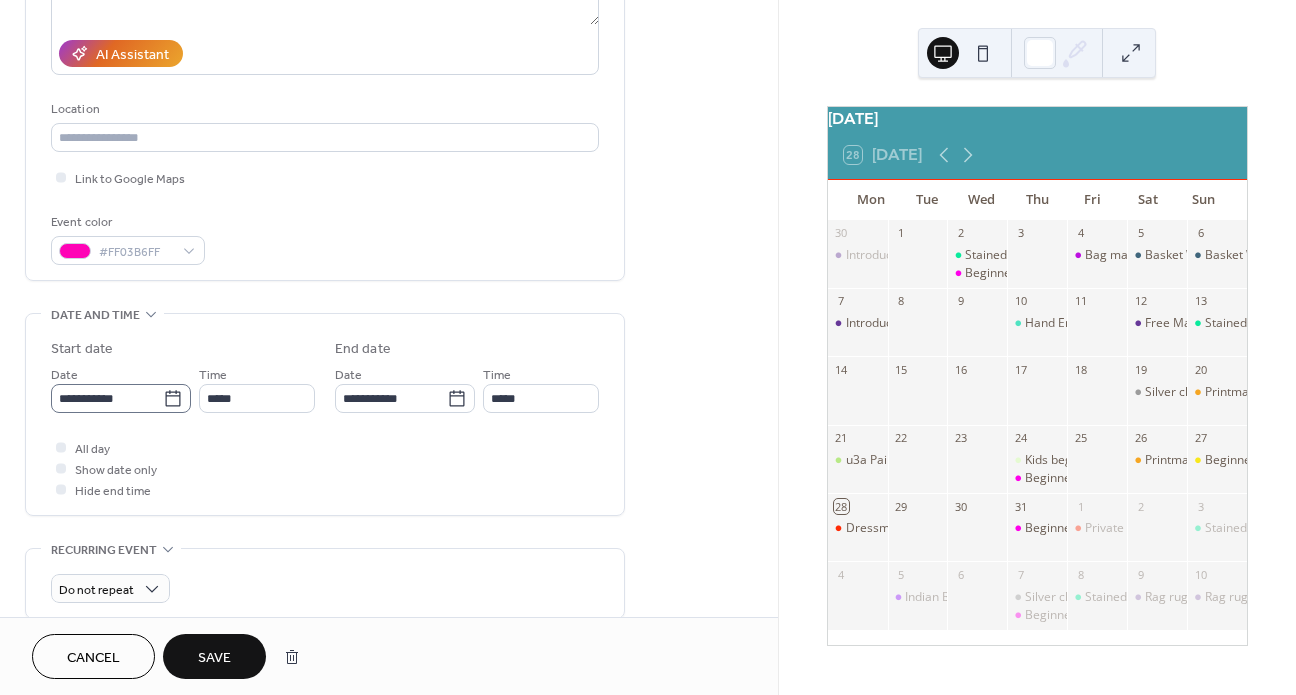 type on "**********" 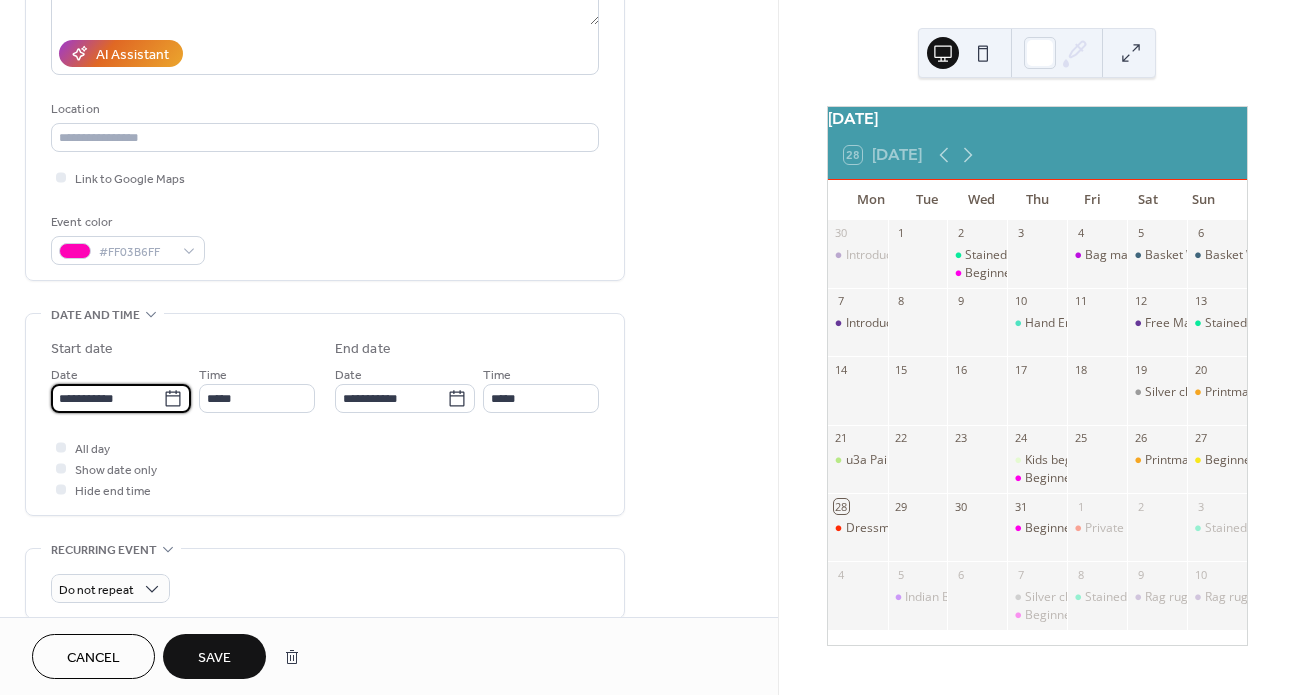 drag, startPoint x: 106, startPoint y: 401, endPoint x: 167, endPoint y: 391, distance: 61.81424 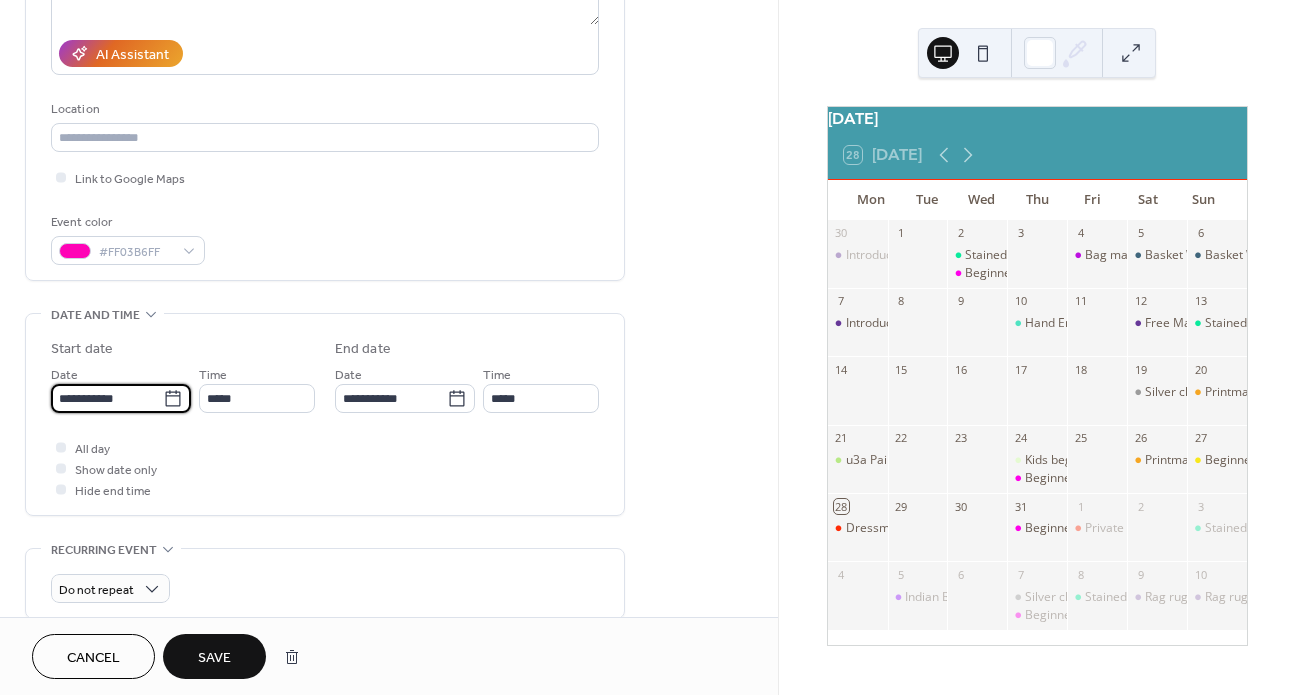 click on "**********" at bounding box center (107, 398) 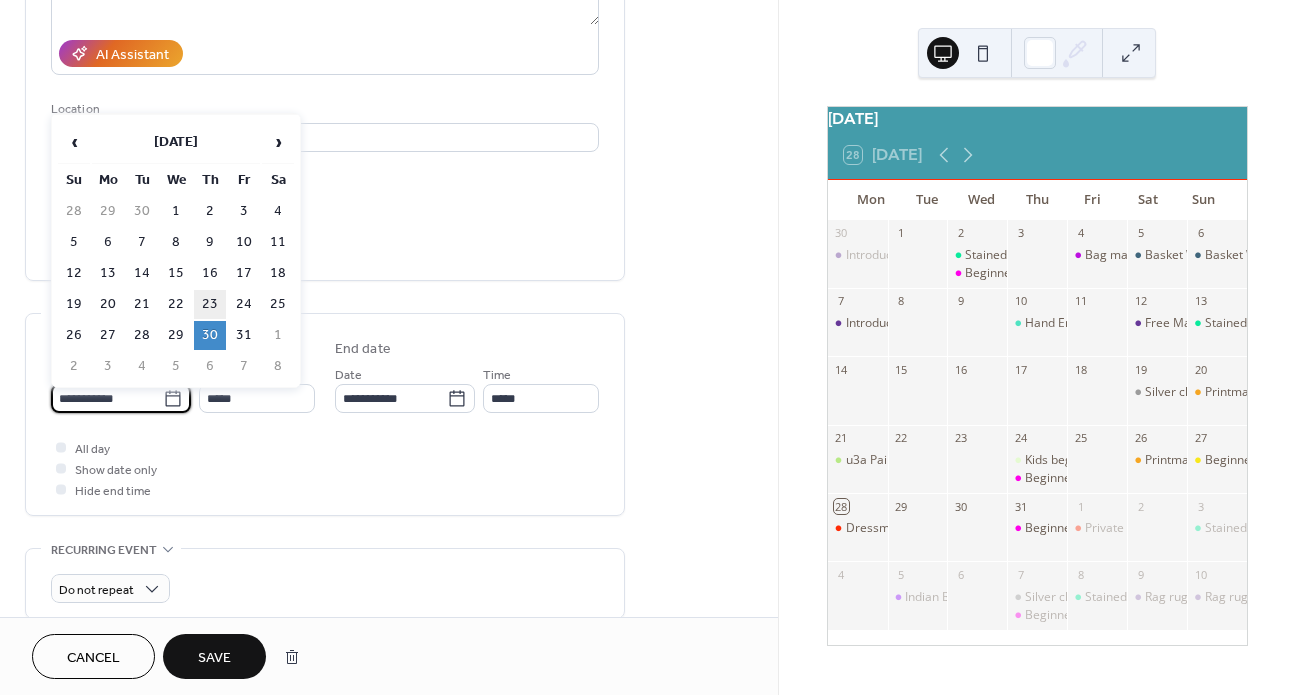 click on "23" at bounding box center (210, 304) 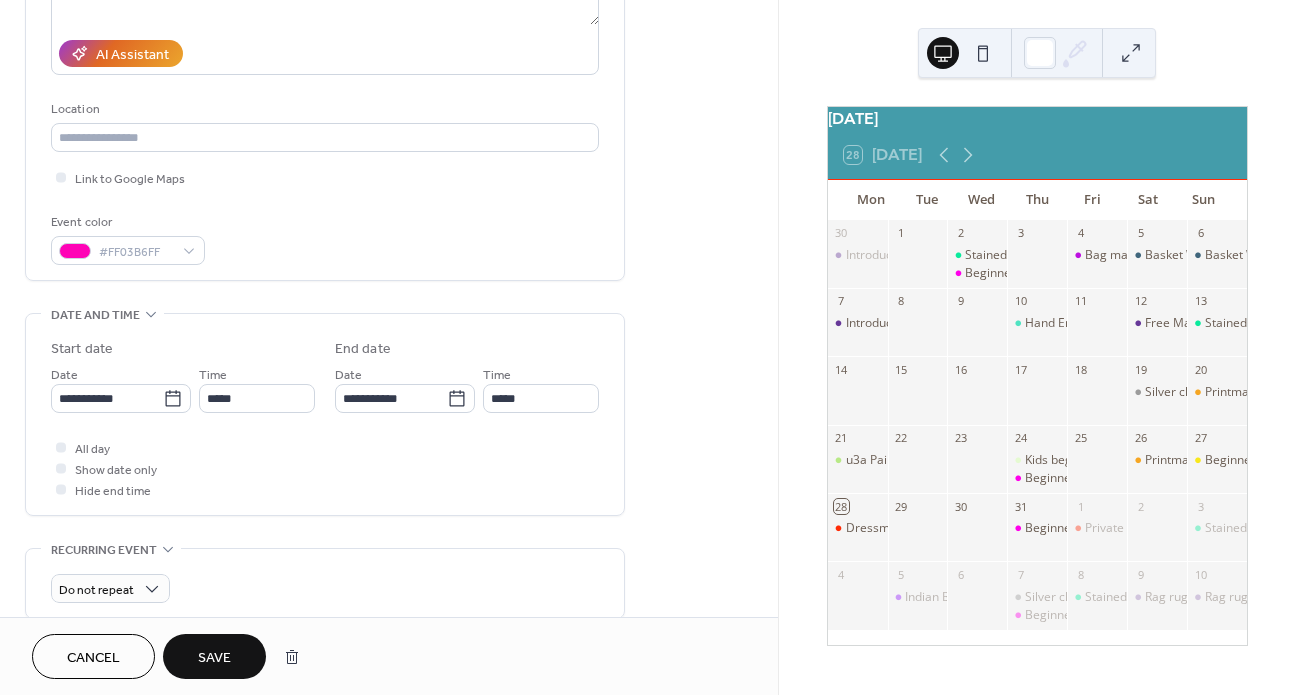 type on "**********" 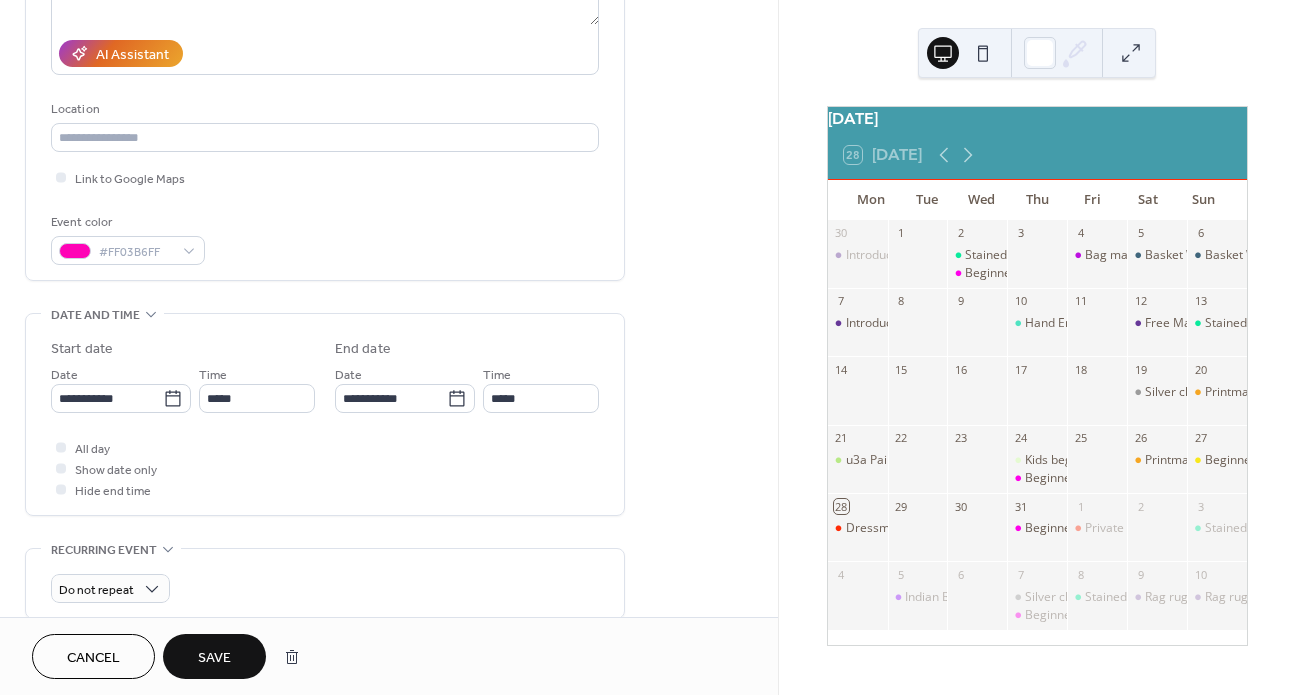 type on "**********" 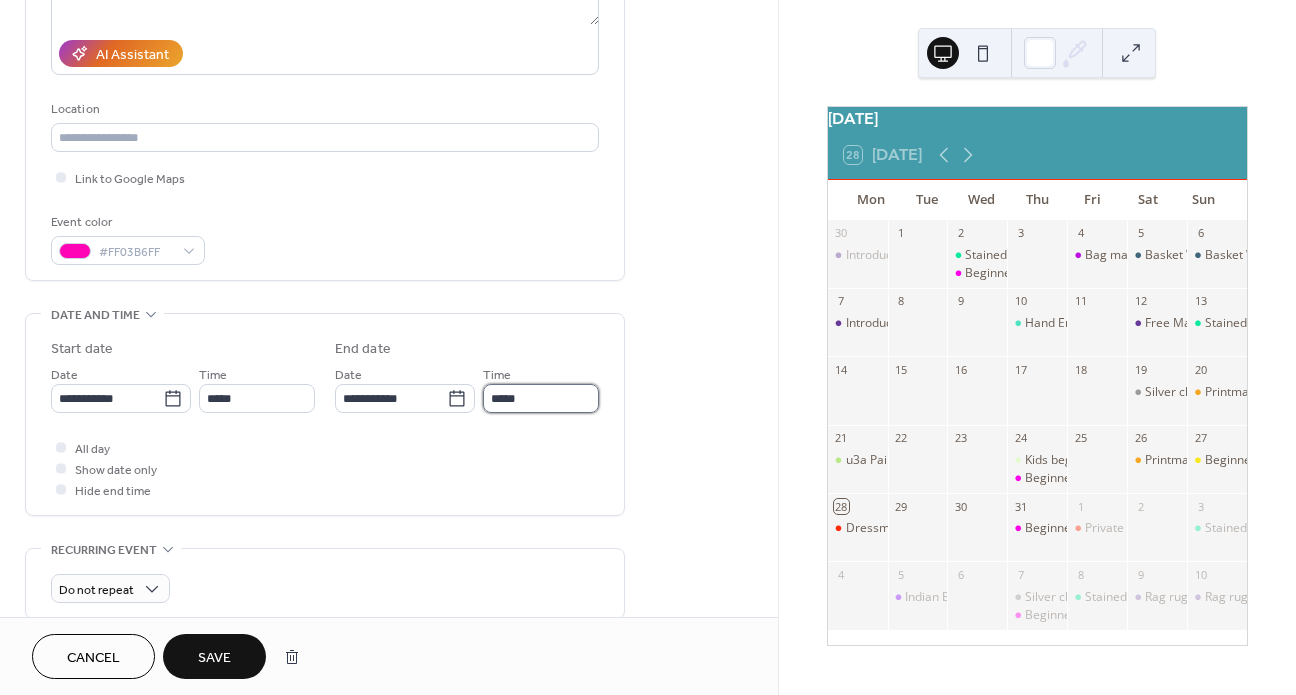 click on "*****" at bounding box center [541, 398] 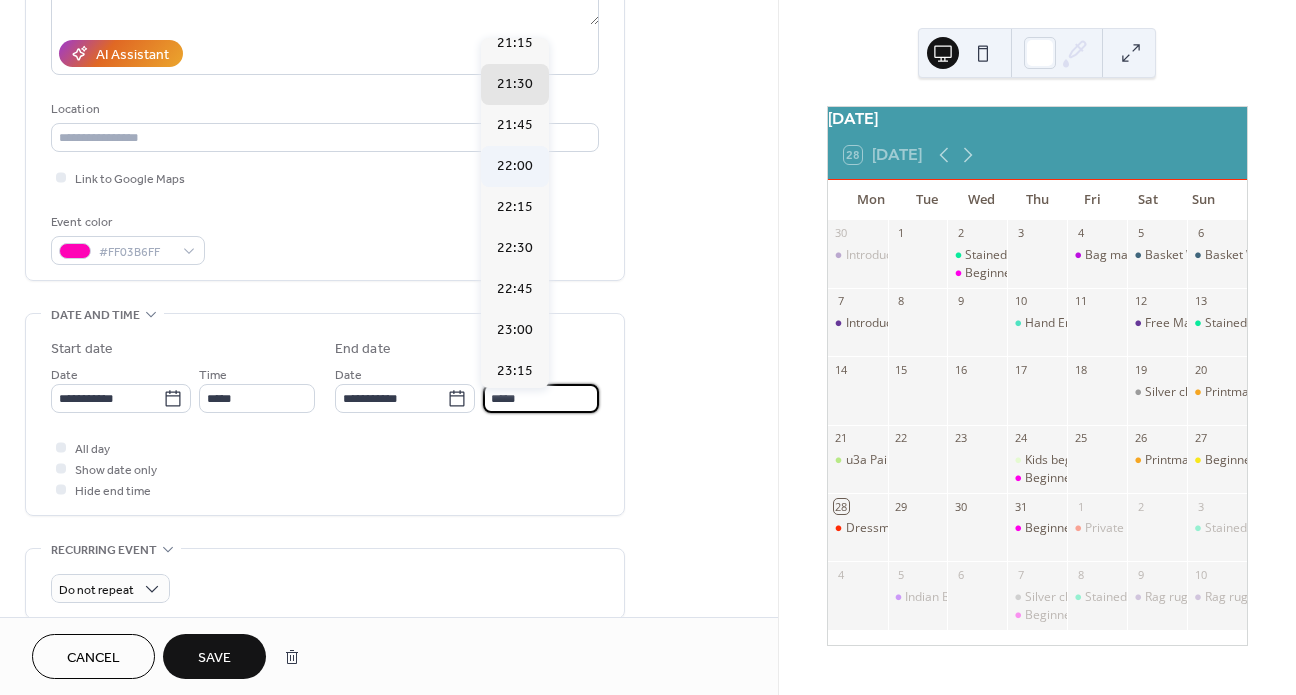 scroll, scrollTop: 441, scrollLeft: 0, axis: vertical 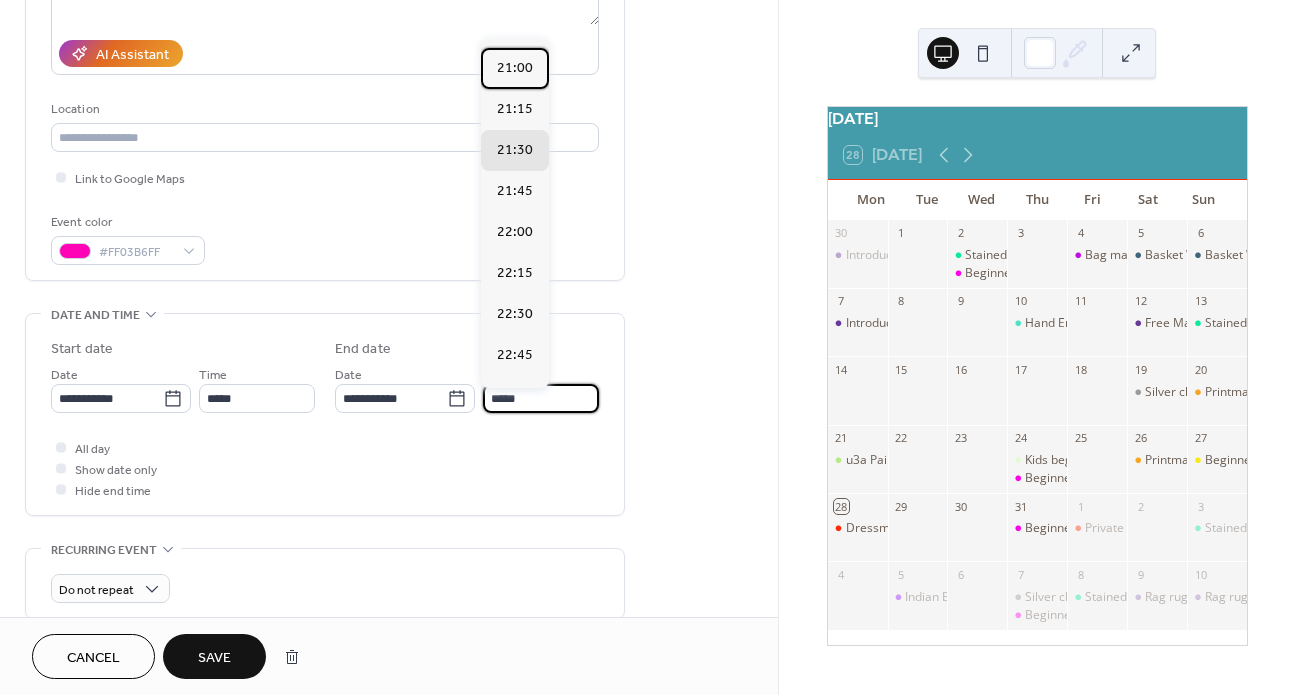click on "21:00" at bounding box center (515, 68) 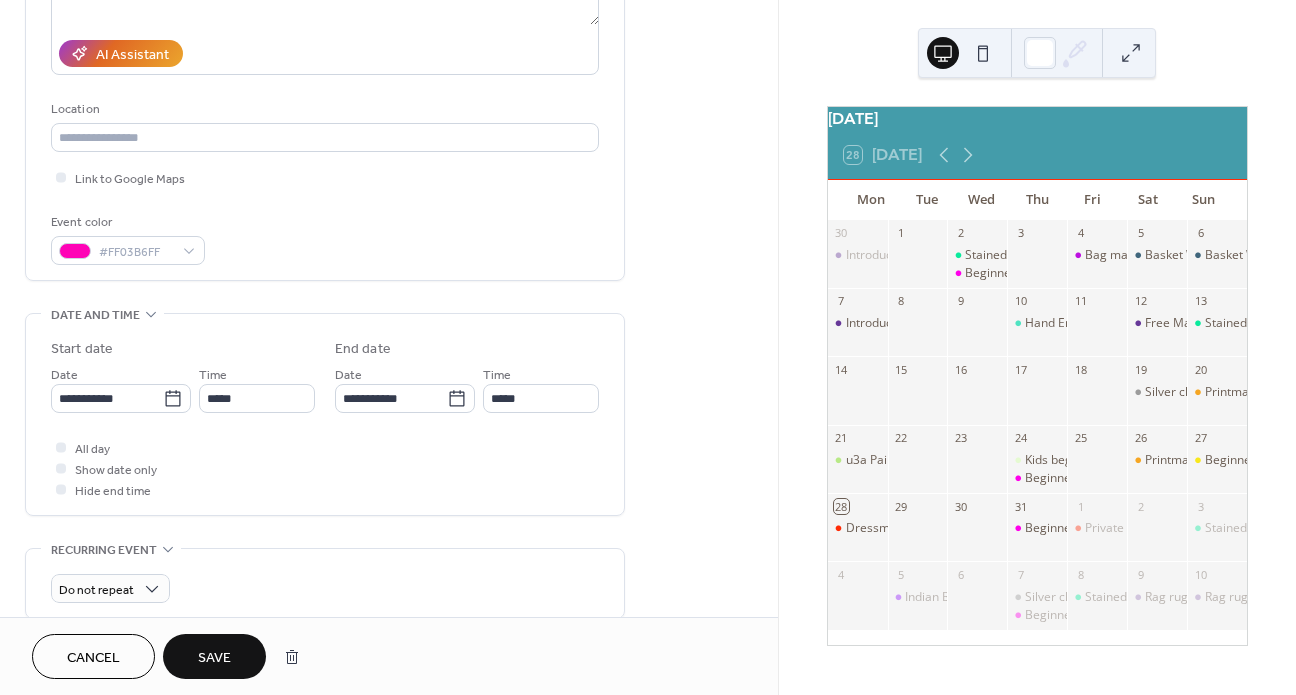 click on "Save" at bounding box center (214, 656) 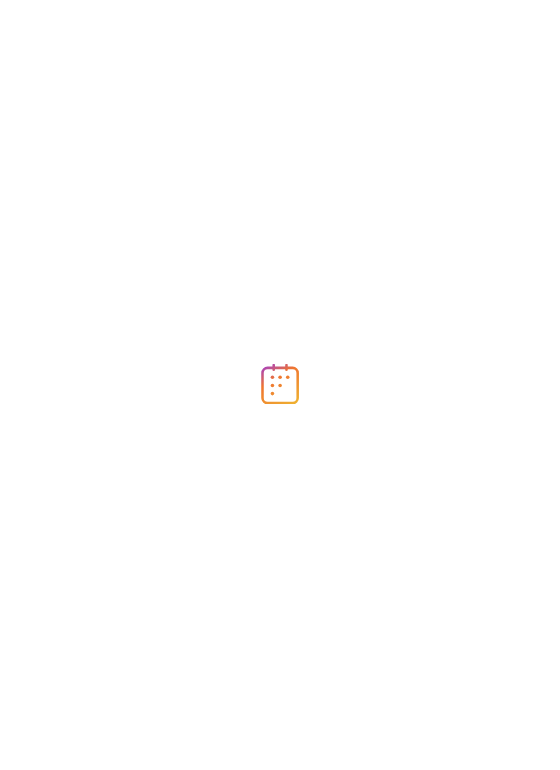 scroll, scrollTop: 0, scrollLeft: 0, axis: both 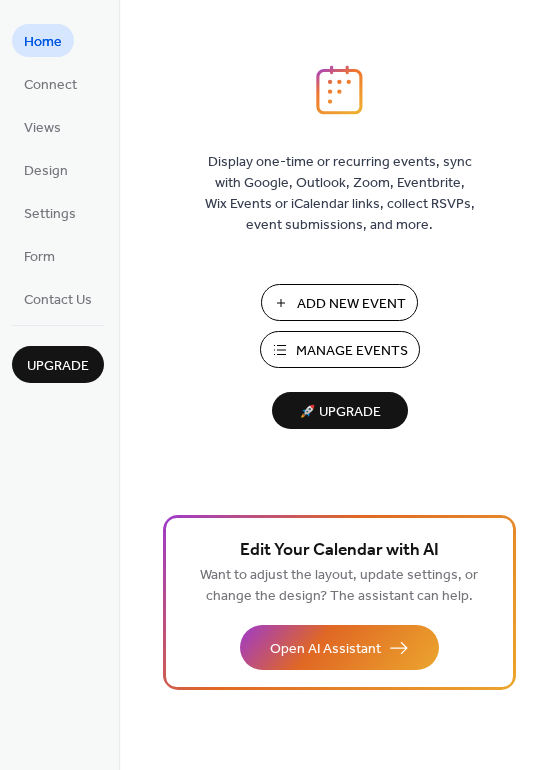 click on "Manage Events" at bounding box center (352, 351) 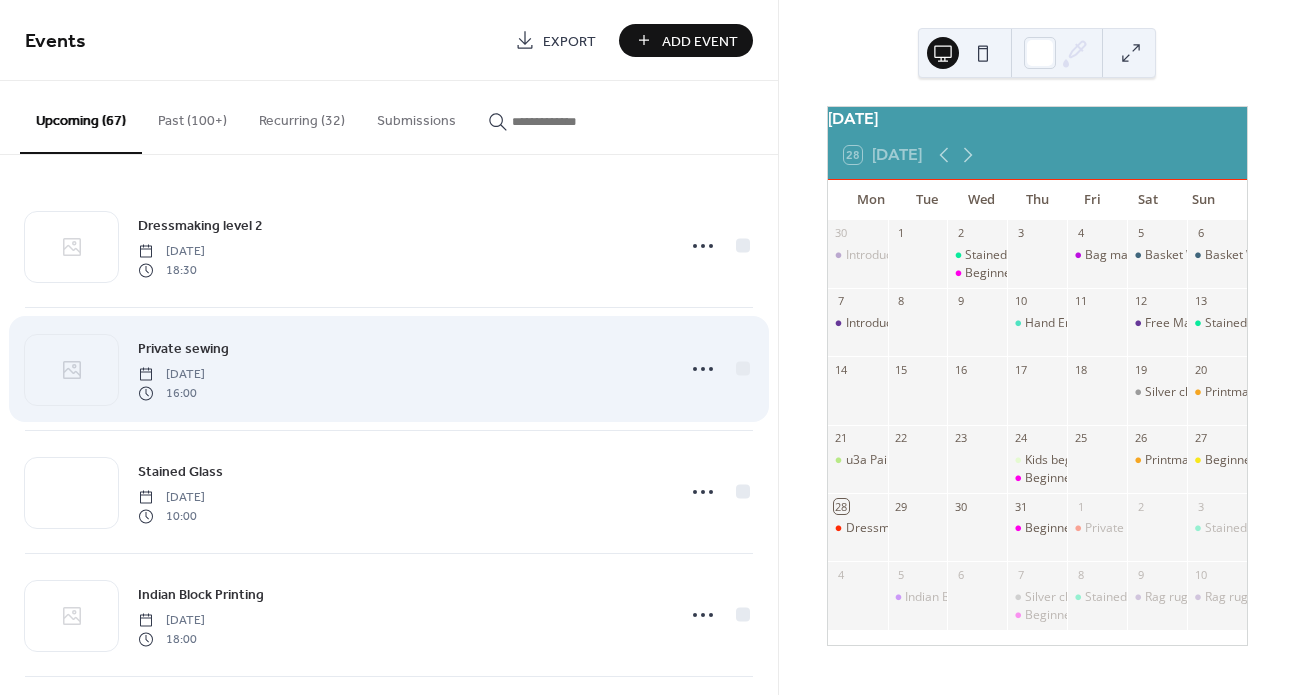 scroll, scrollTop: 0, scrollLeft: 0, axis: both 